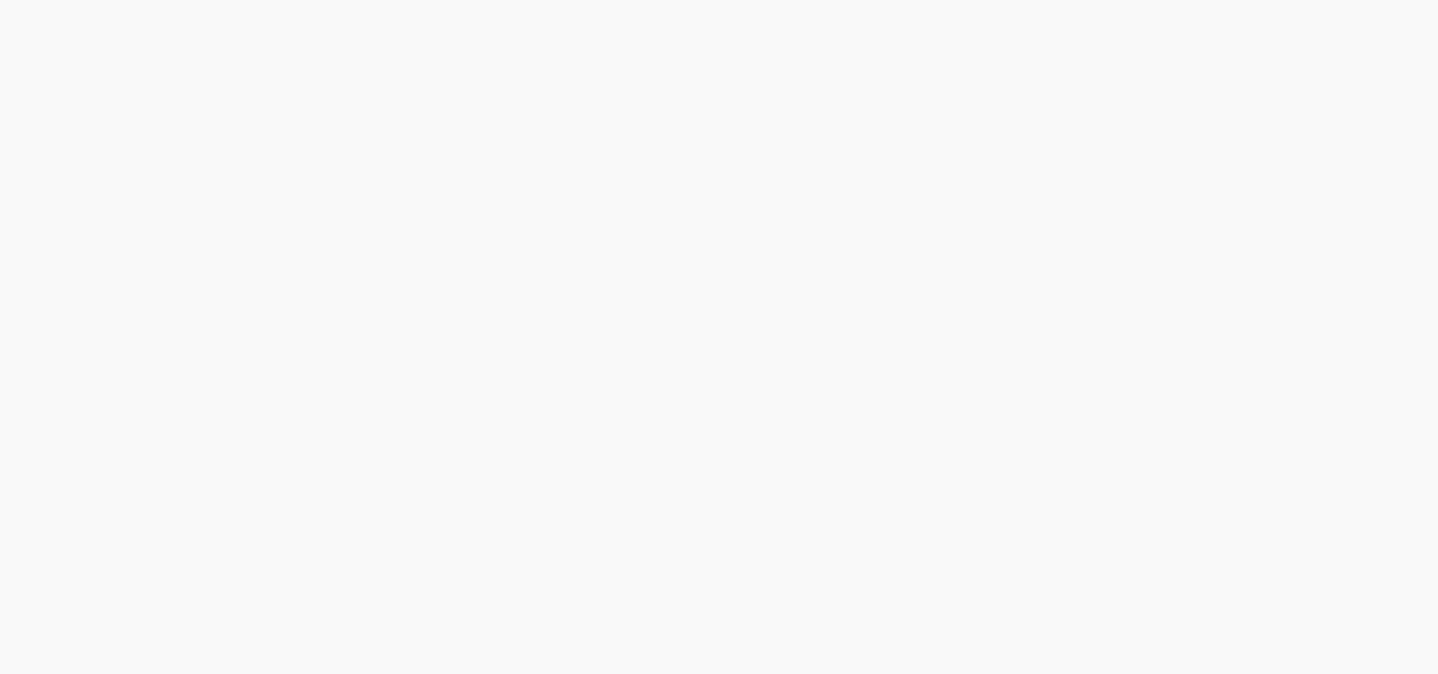 scroll, scrollTop: 0, scrollLeft: 0, axis: both 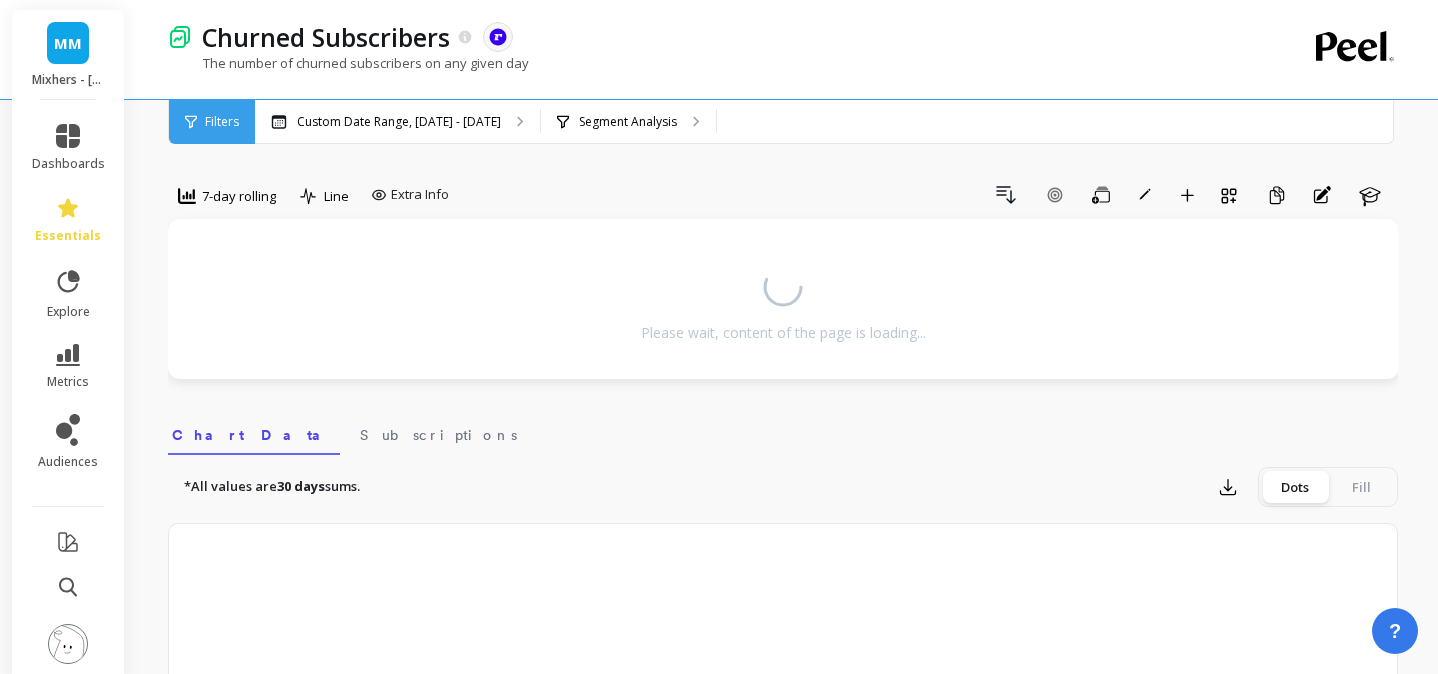 click on "Please wait, content of the page is loading..." at bounding box center [783, 299] 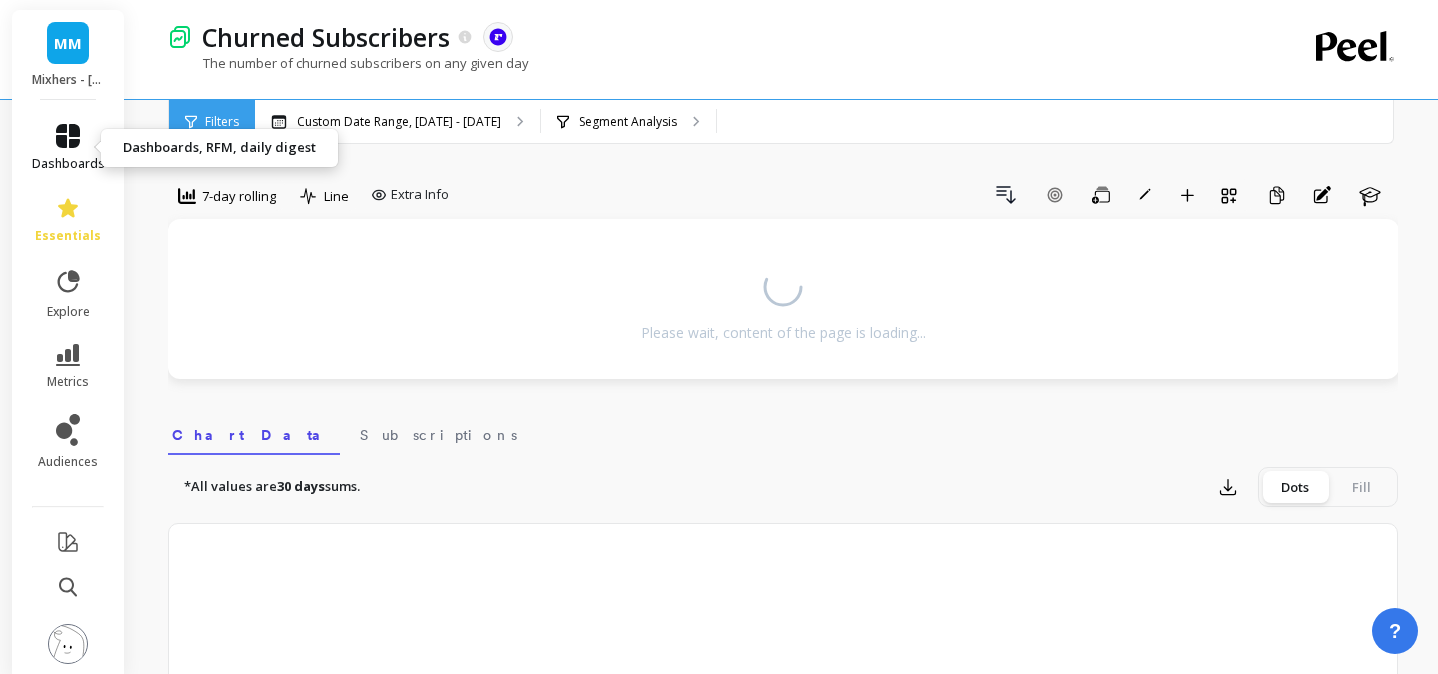 click on "dashboards" at bounding box center [68, 148] 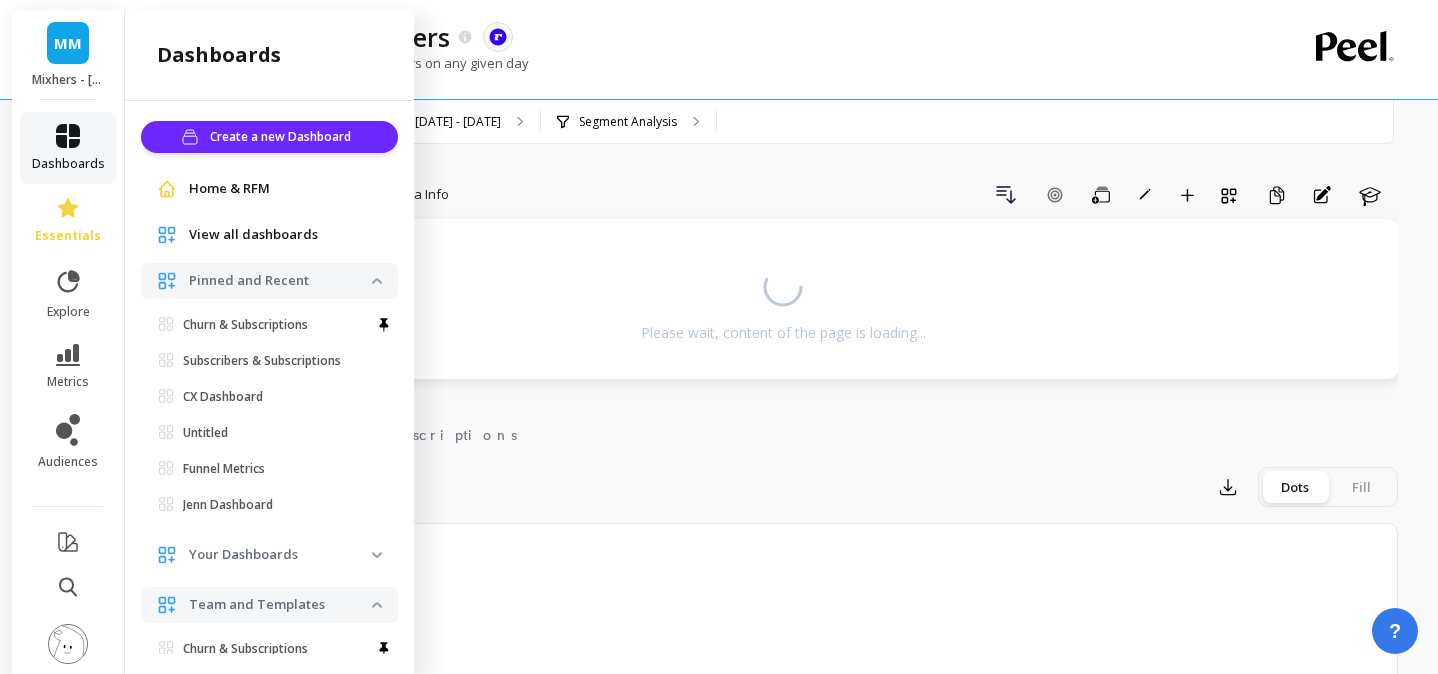 scroll, scrollTop: 16, scrollLeft: 0, axis: vertical 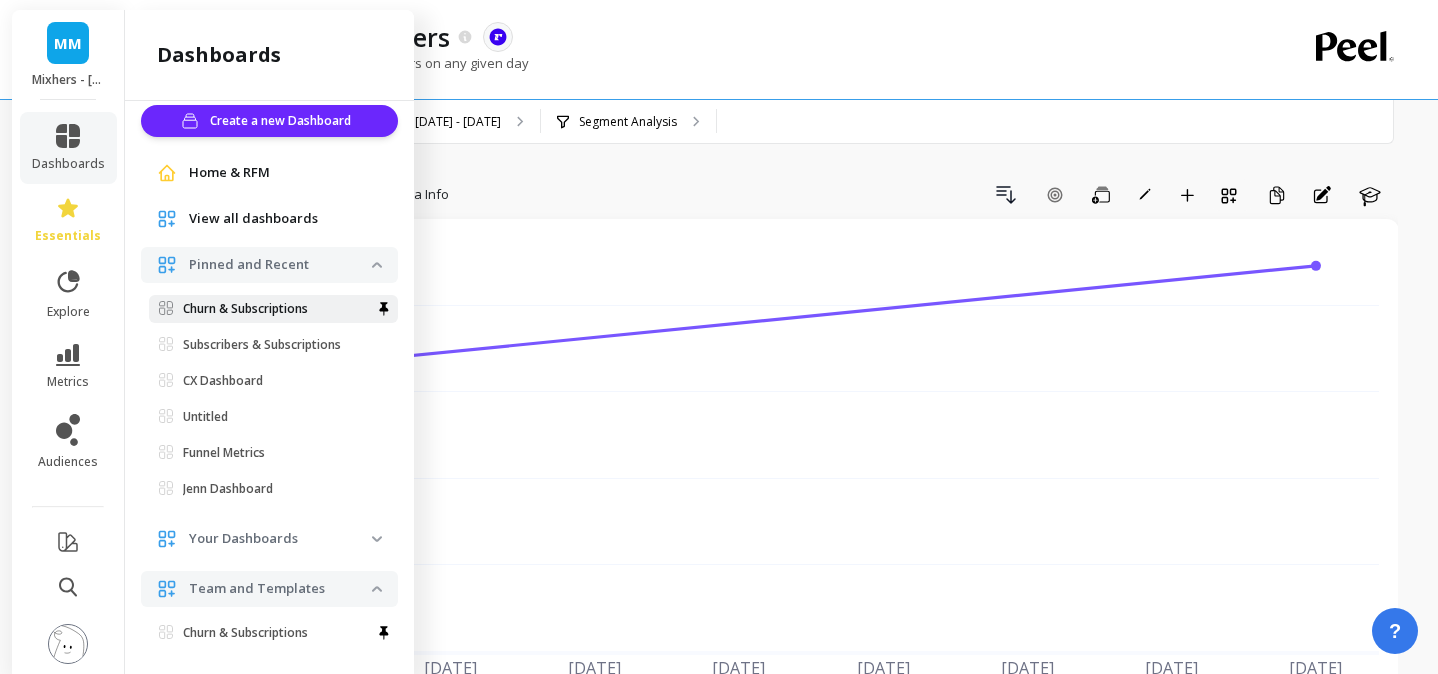 click on "Churn & Subscriptions" at bounding box center (245, 309) 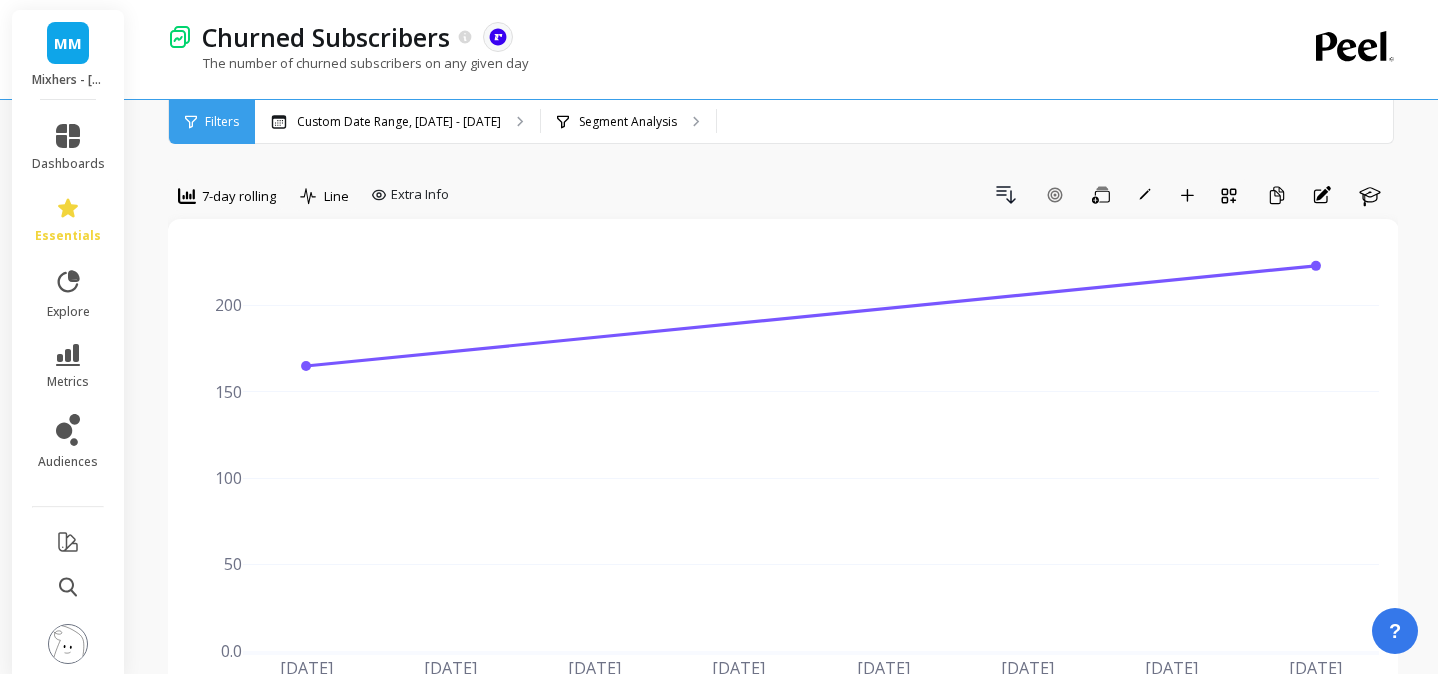 scroll, scrollTop: 0, scrollLeft: 0, axis: both 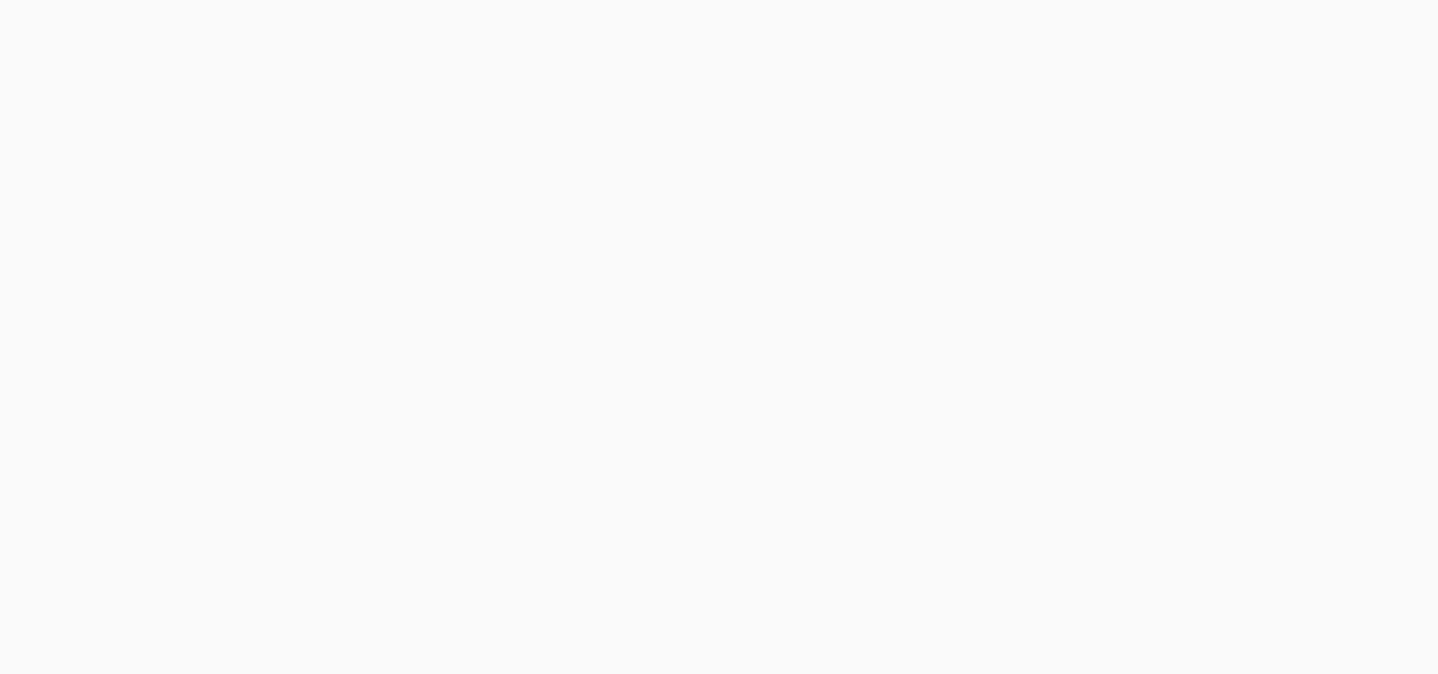 click at bounding box center [719, 0] 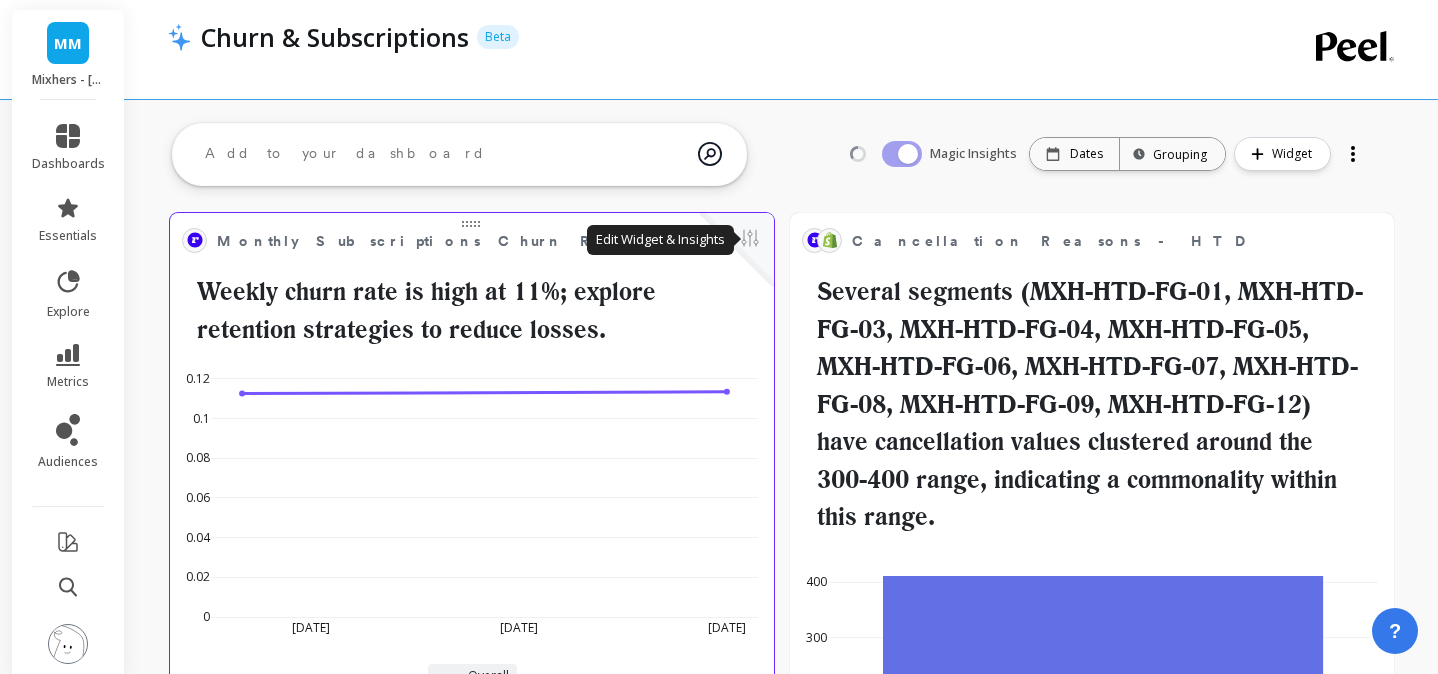 click at bounding box center [750, 240] 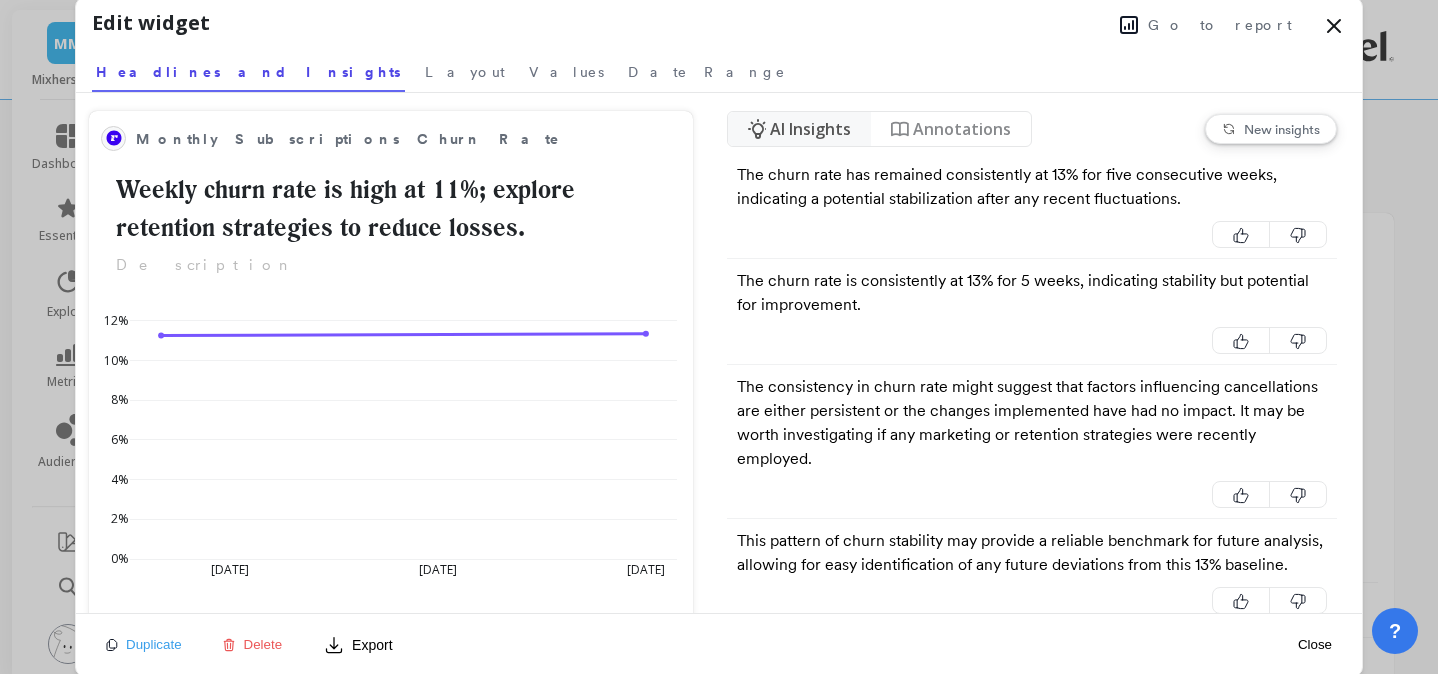 click on "Go to report" at bounding box center [1206, 25] 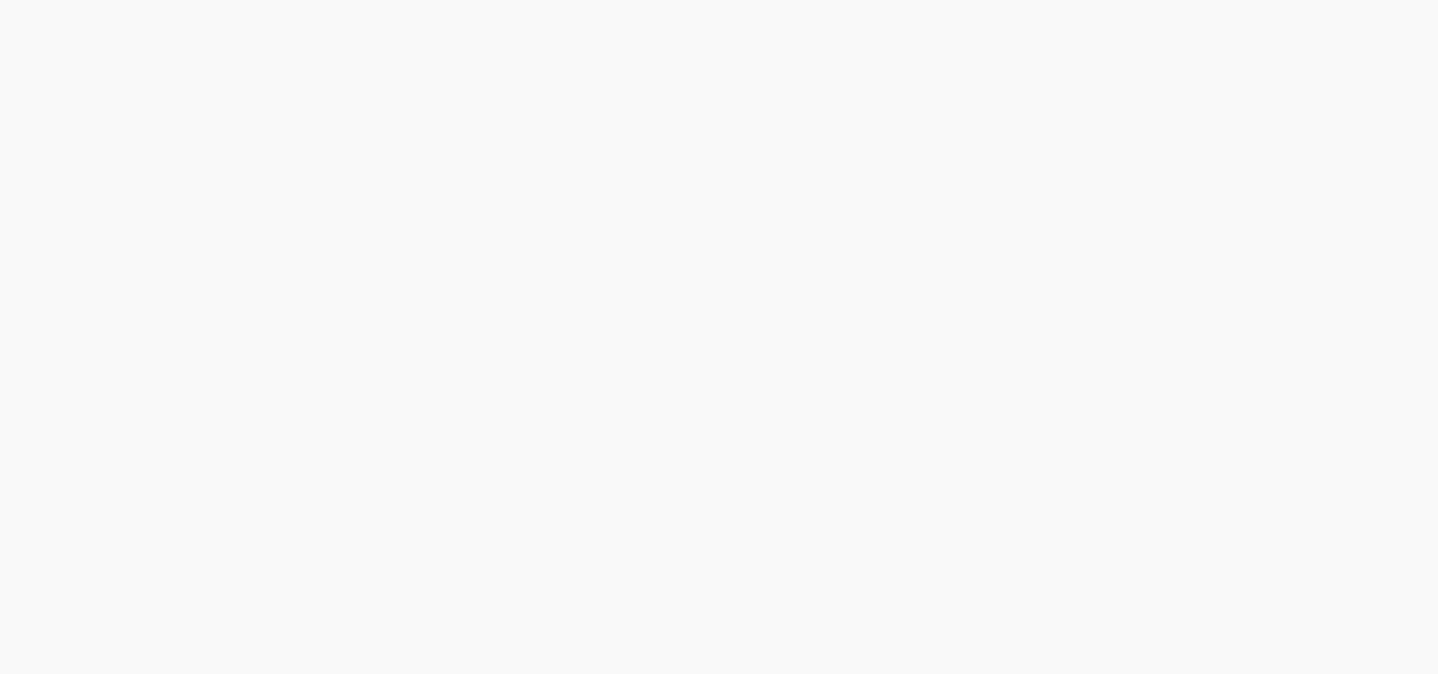 scroll, scrollTop: 0, scrollLeft: 0, axis: both 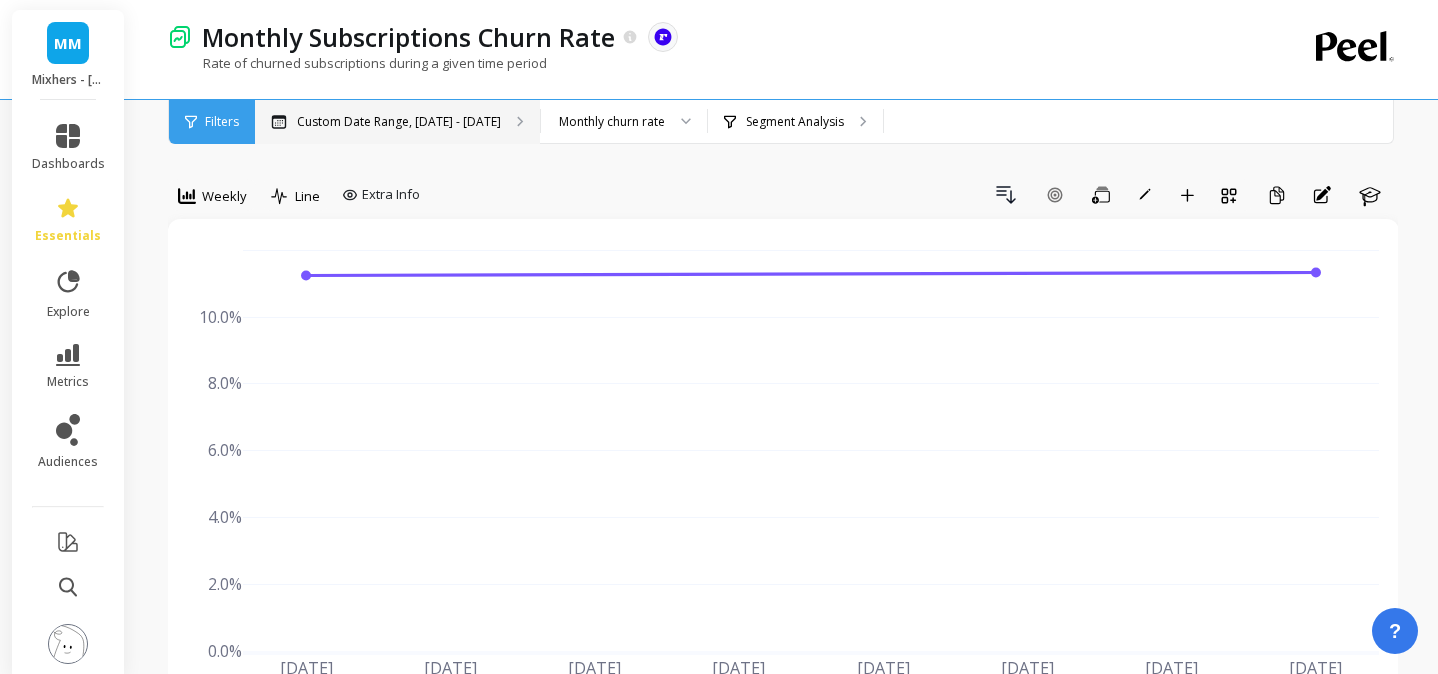 click on "Custom Date Range,  Jul 1 - Jul 13" at bounding box center (399, 122) 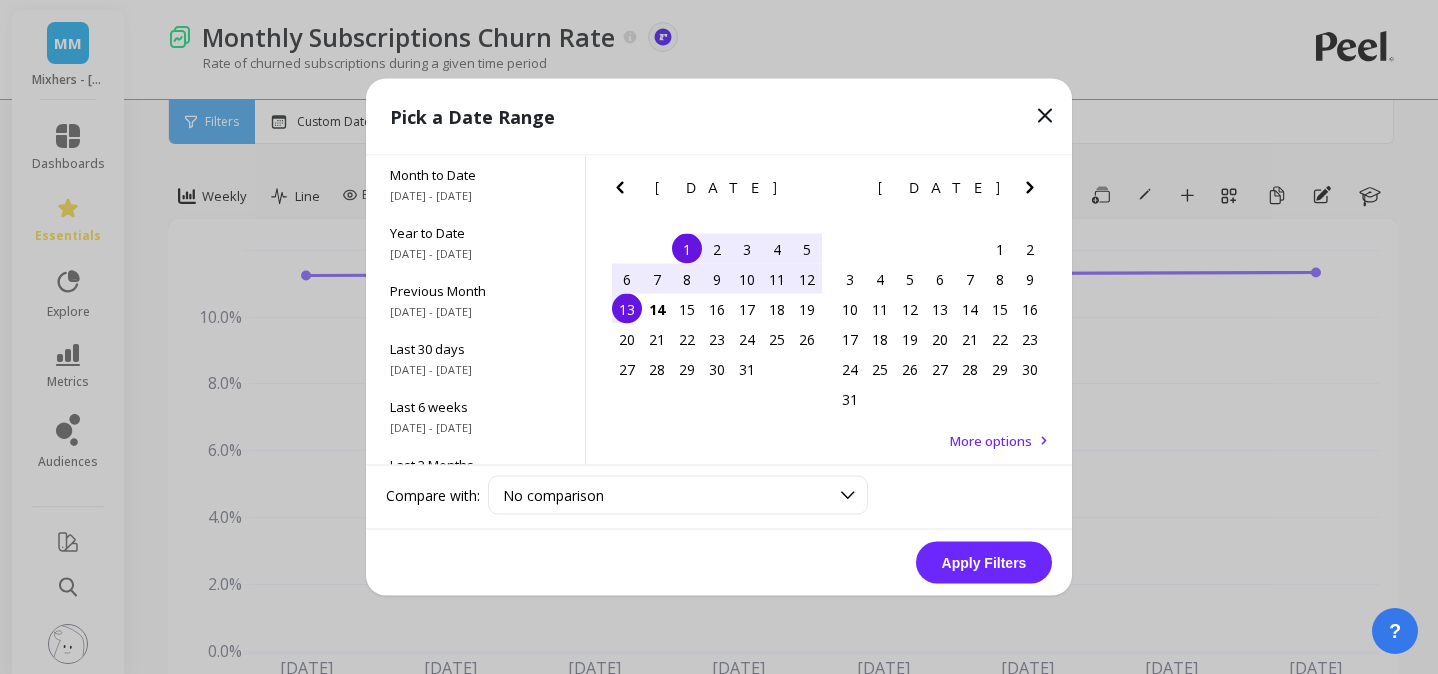 drag, startPoint x: 653, startPoint y: 273, endPoint x: 608, endPoint y: 309, distance: 57.628117 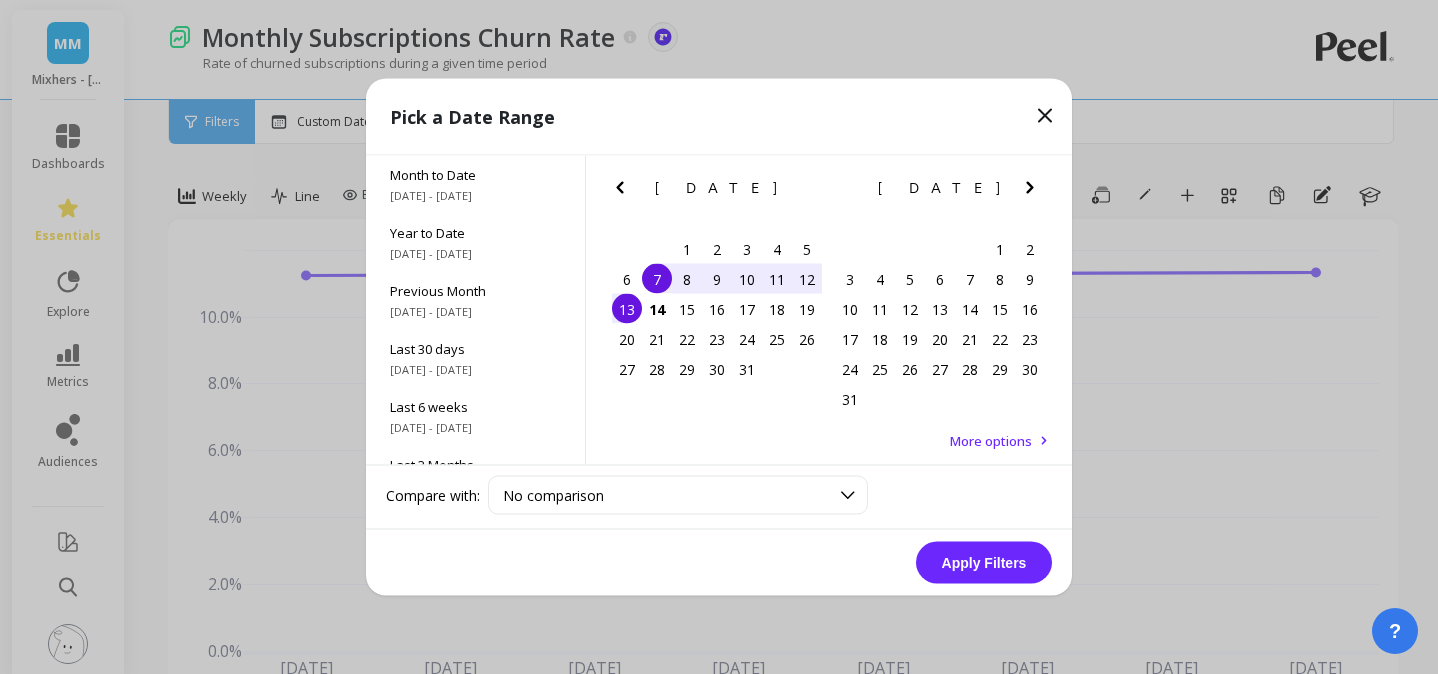 click on "13" at bounding box center [627, 309] 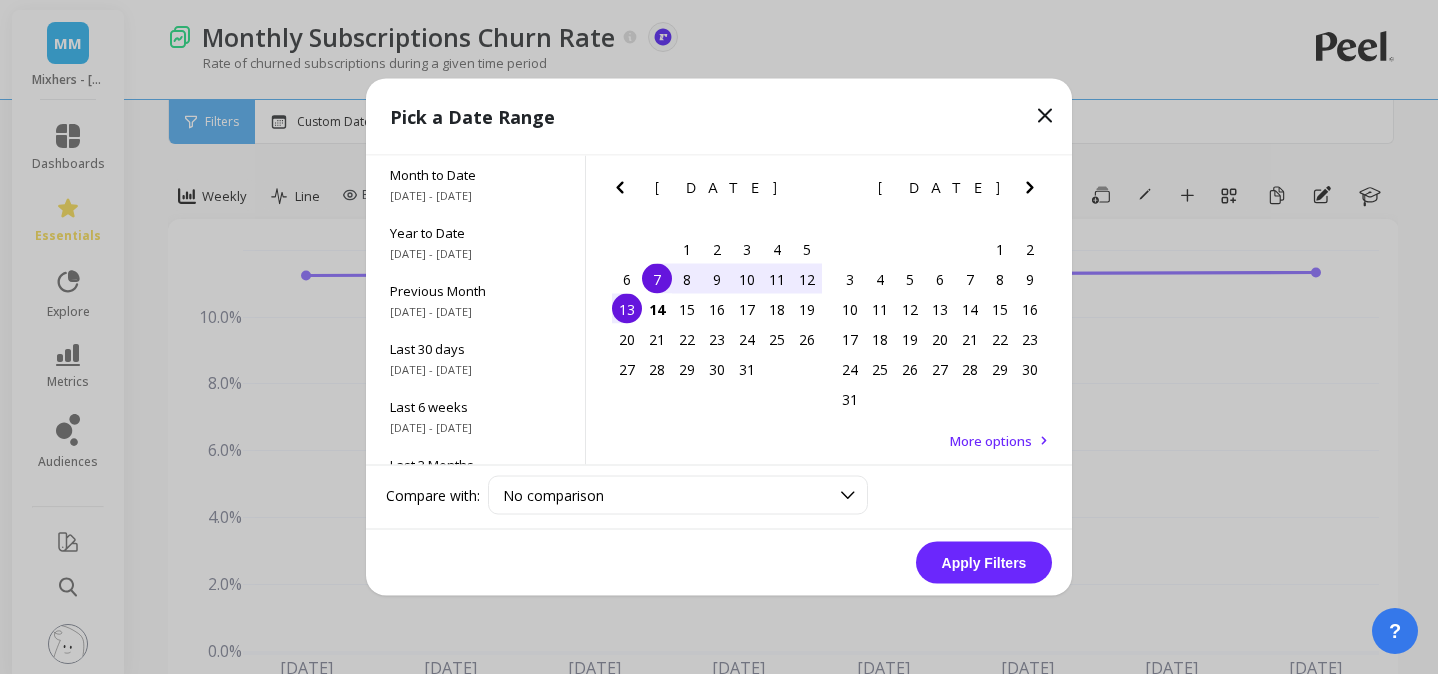 click on "Apply Filters" at bounding box center [984, 563] 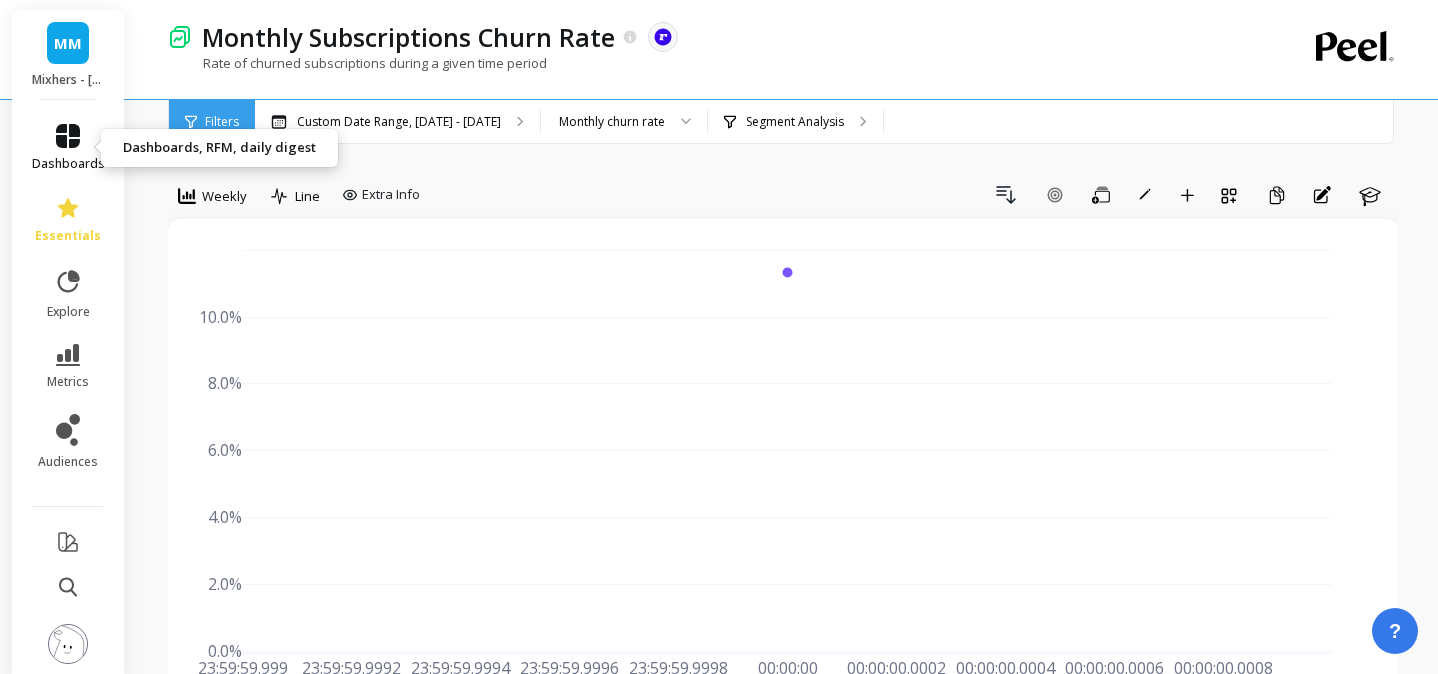 click 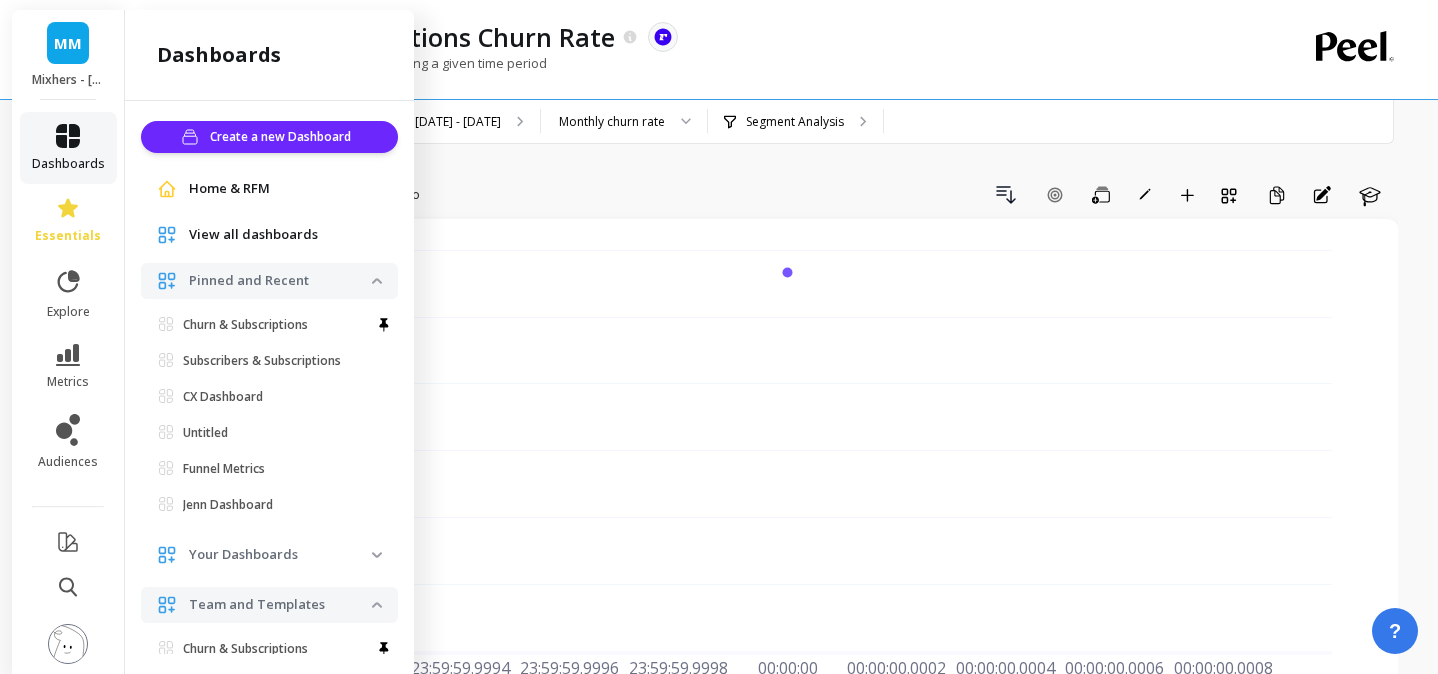 scroll, scrollTop: 16, scrollLeft: 0, axis: vertical 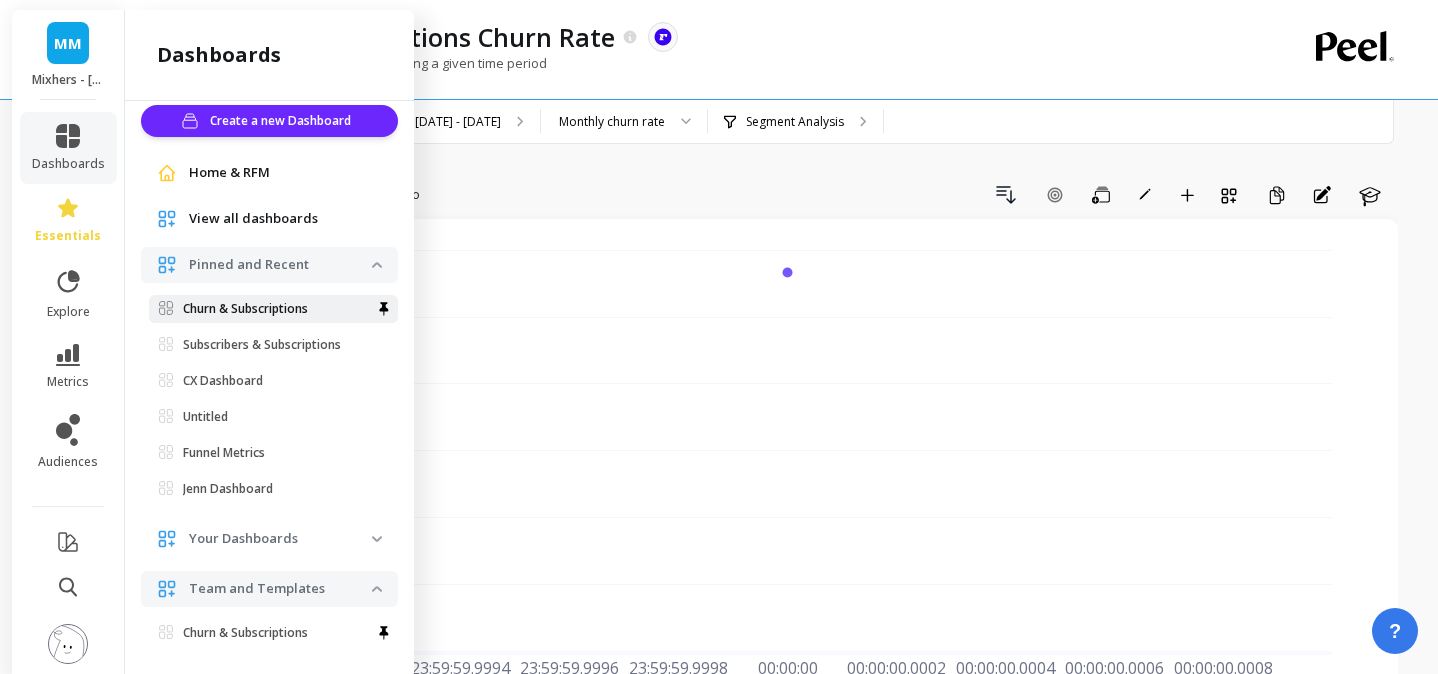 click on "Churn & Subscriptions" at bounding box center (245, 309) 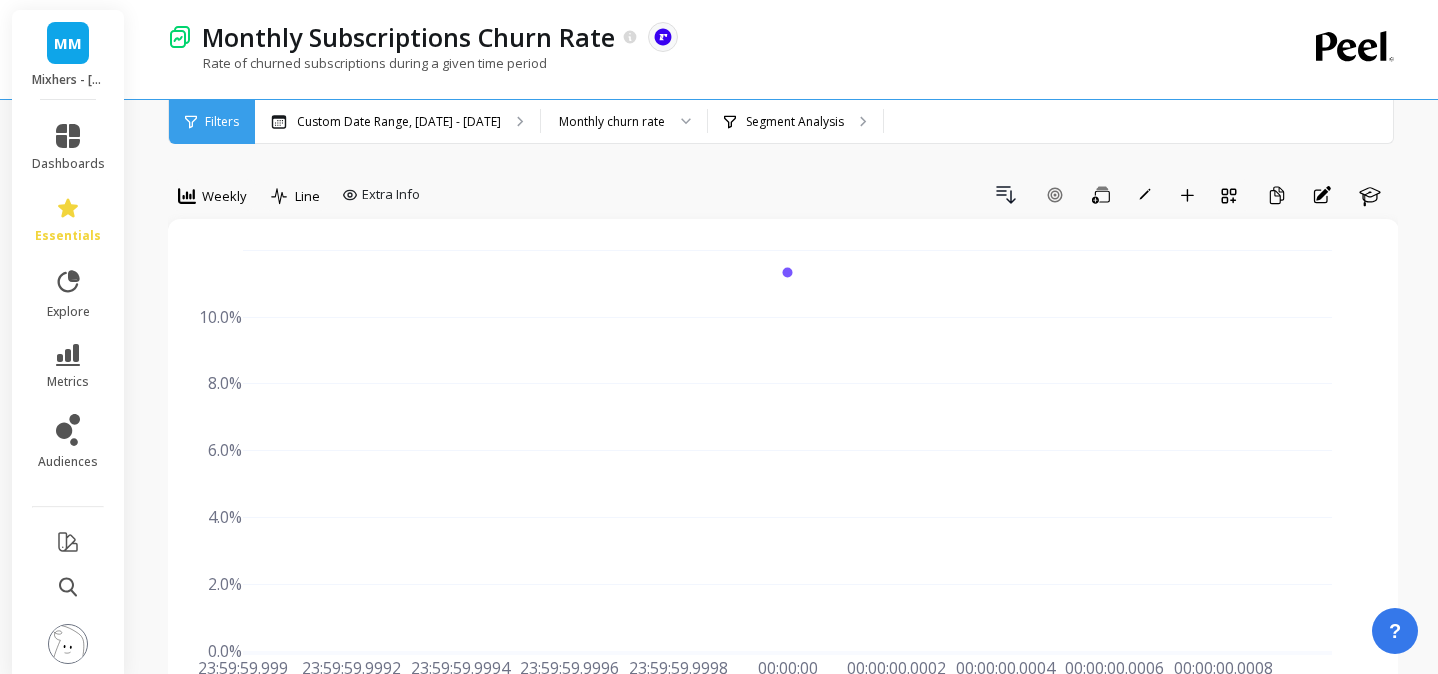 scroll, scrollTop: 0, scrollLeft: 0, axis: both 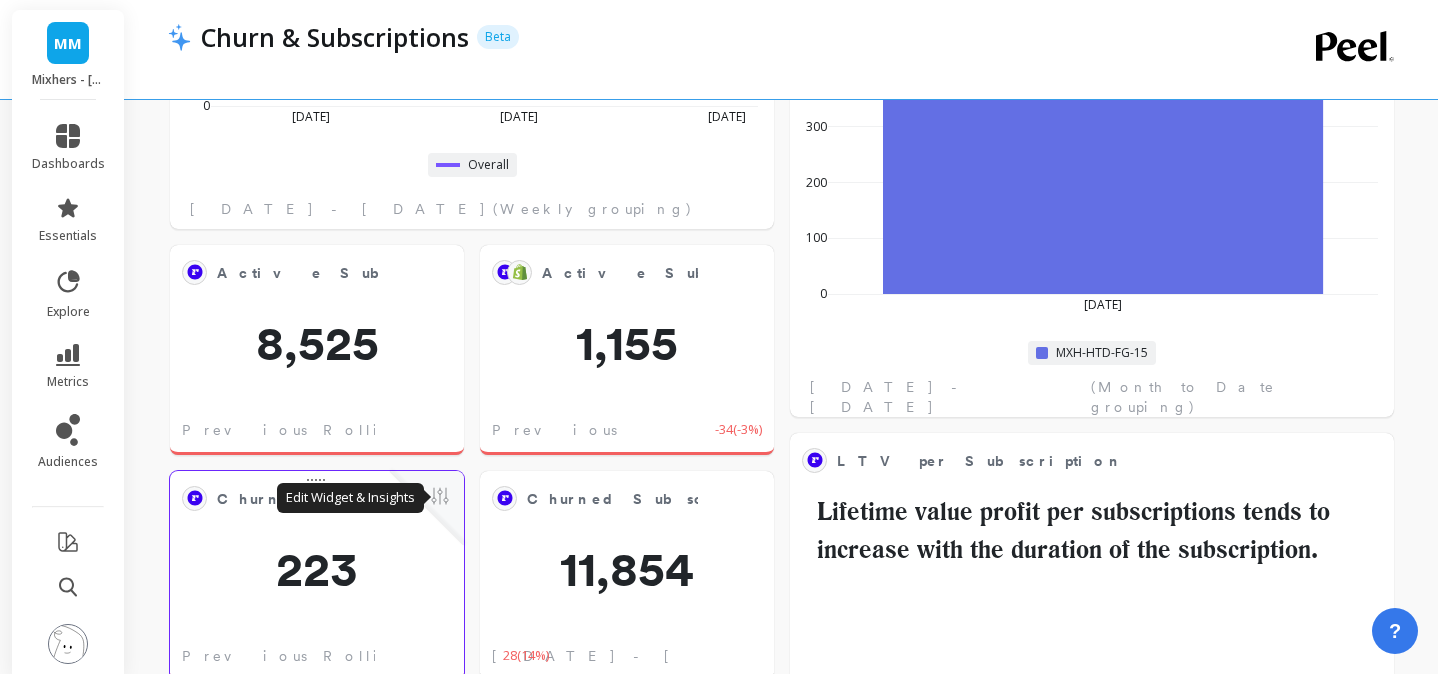 click at bounding box center [440, 498] 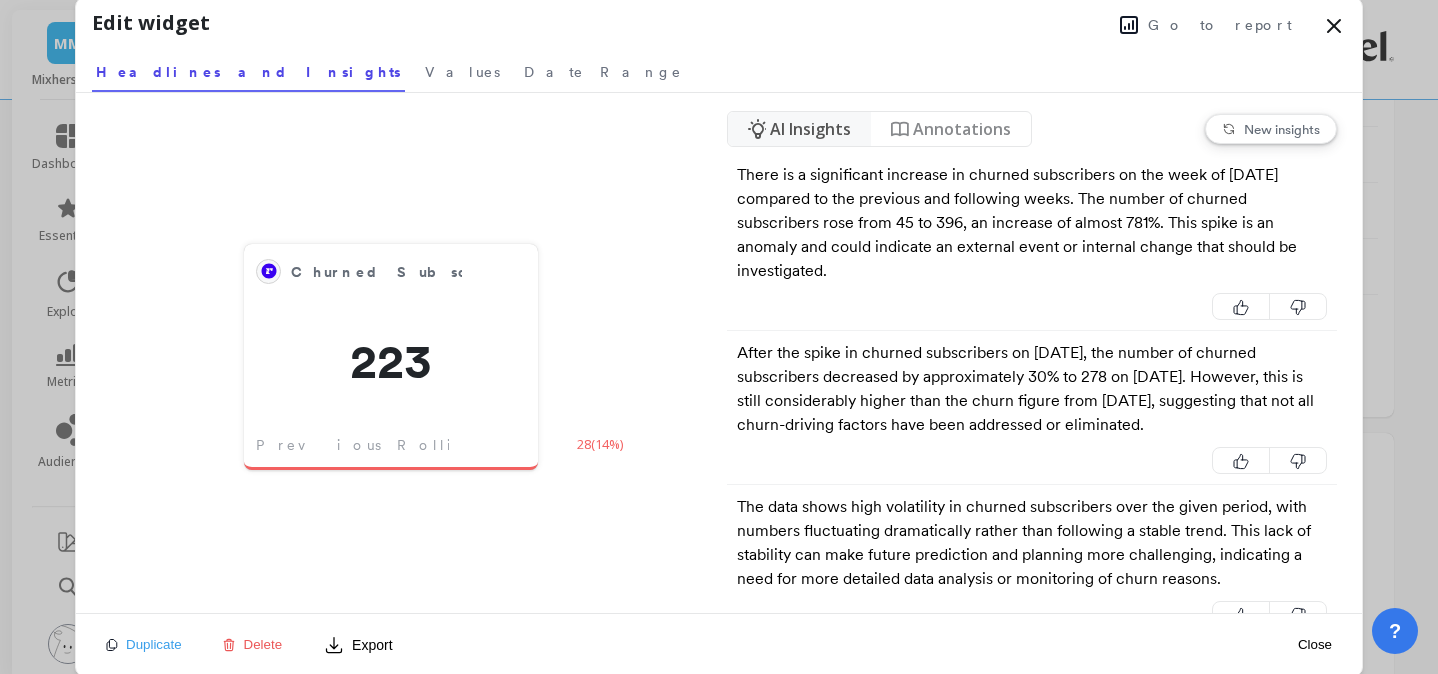 click on "Go to report" at bounding box center (1206, 25) 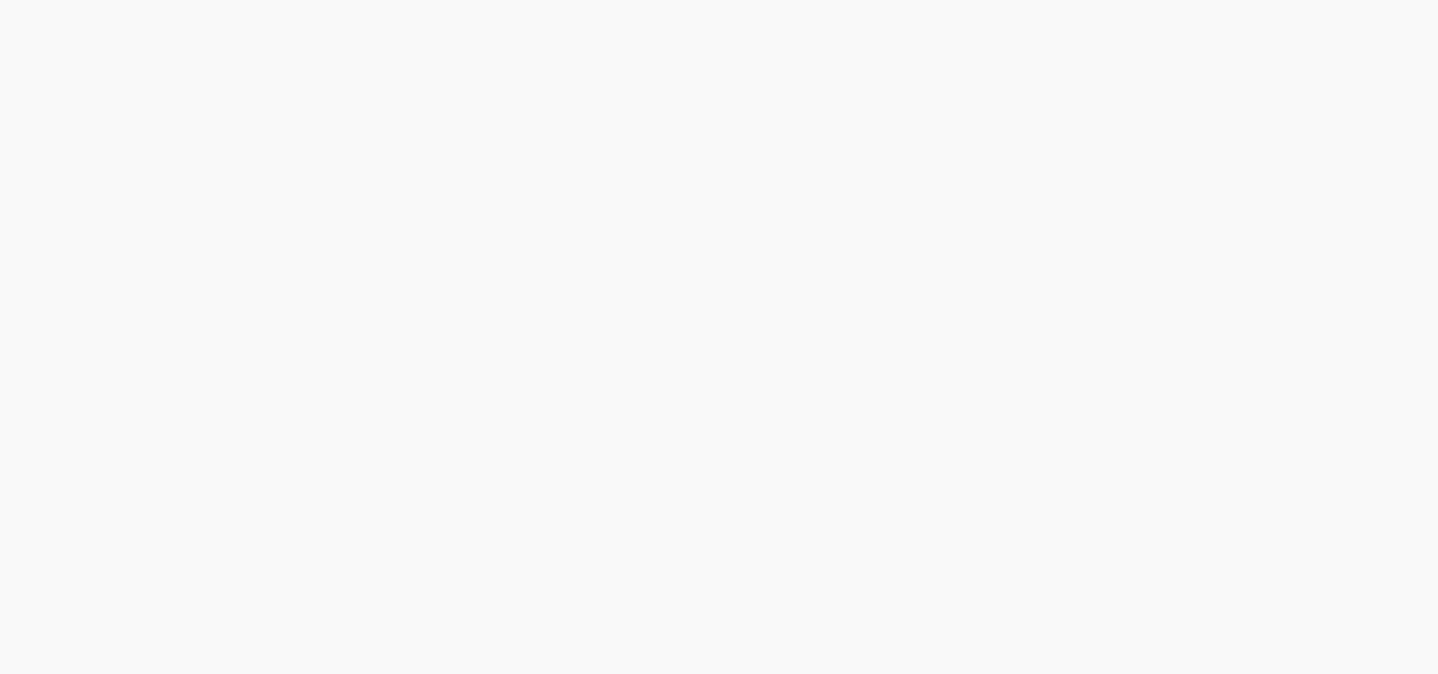 scroll, scrollTop: 0, scrollLeft: 0, axis: both 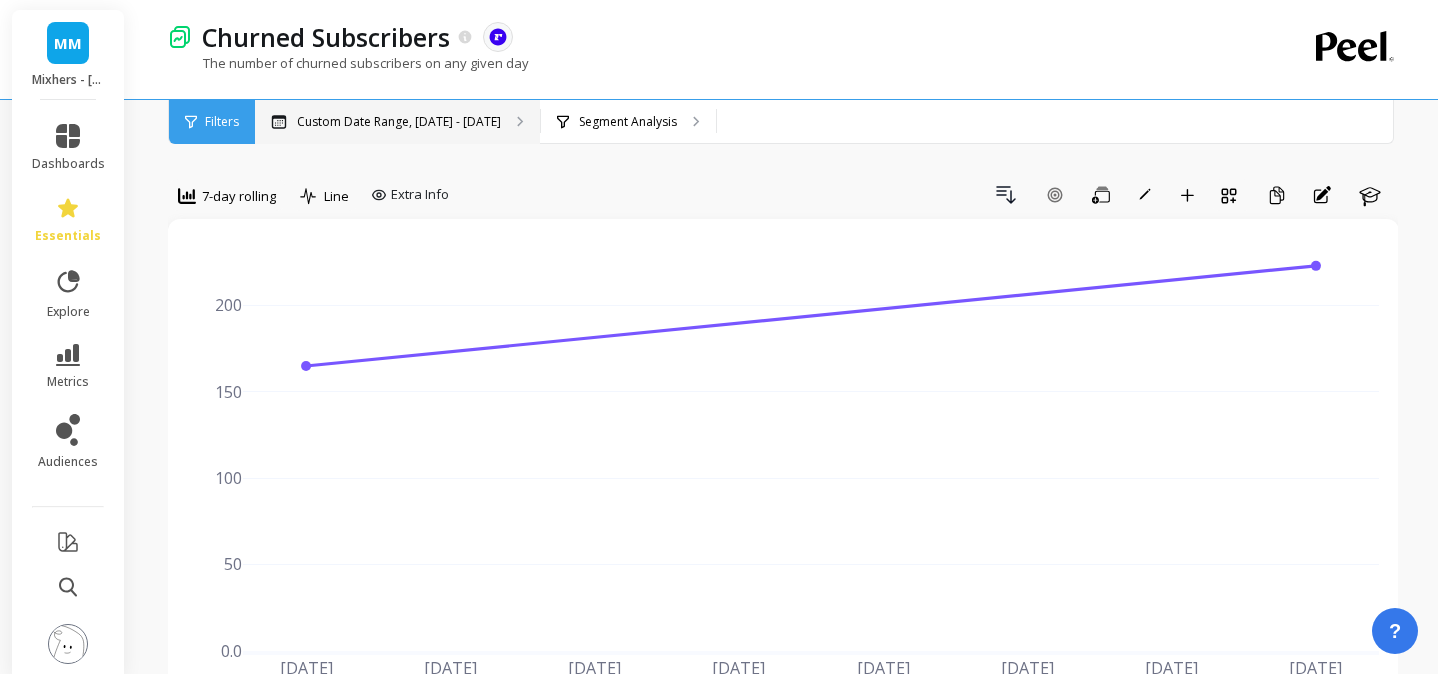 click on "Custom Date Range,  [DATE] - [DATE]" at bounding box center [397, 122] 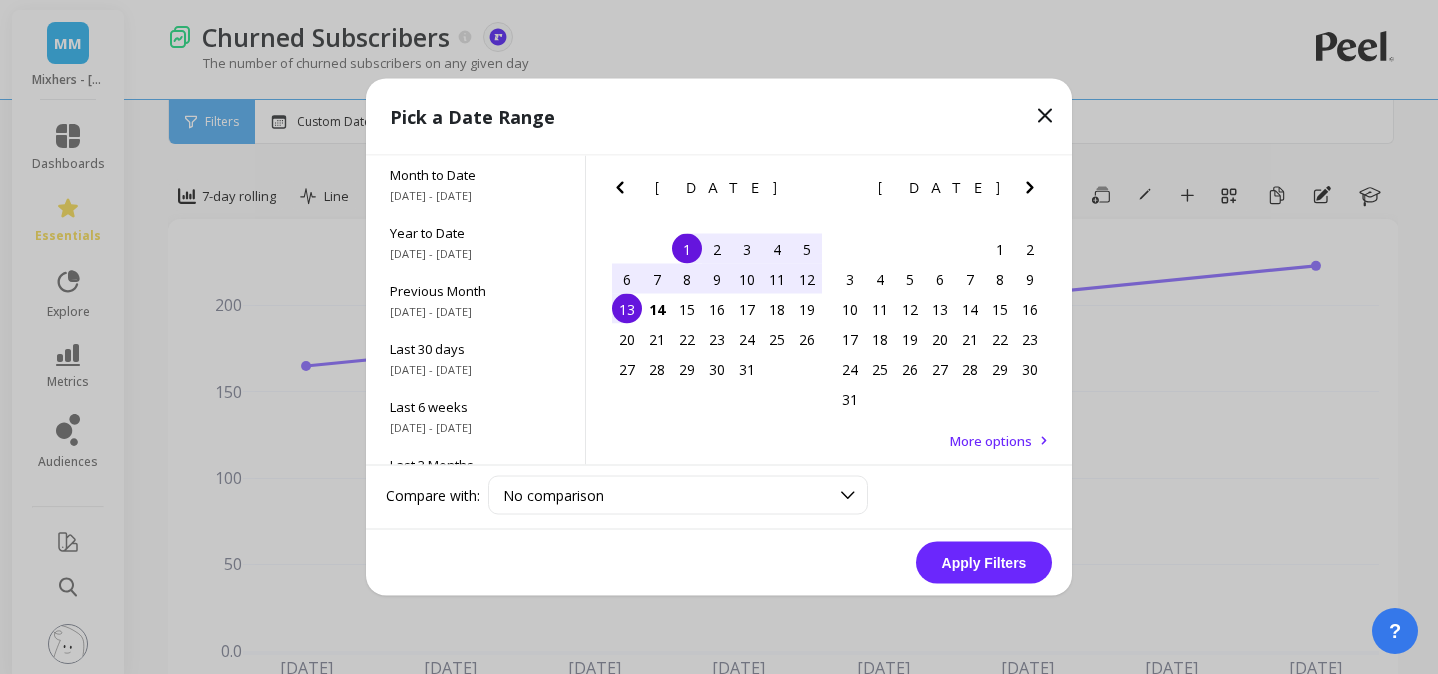 click on "6" at bounding box center (627, 279) 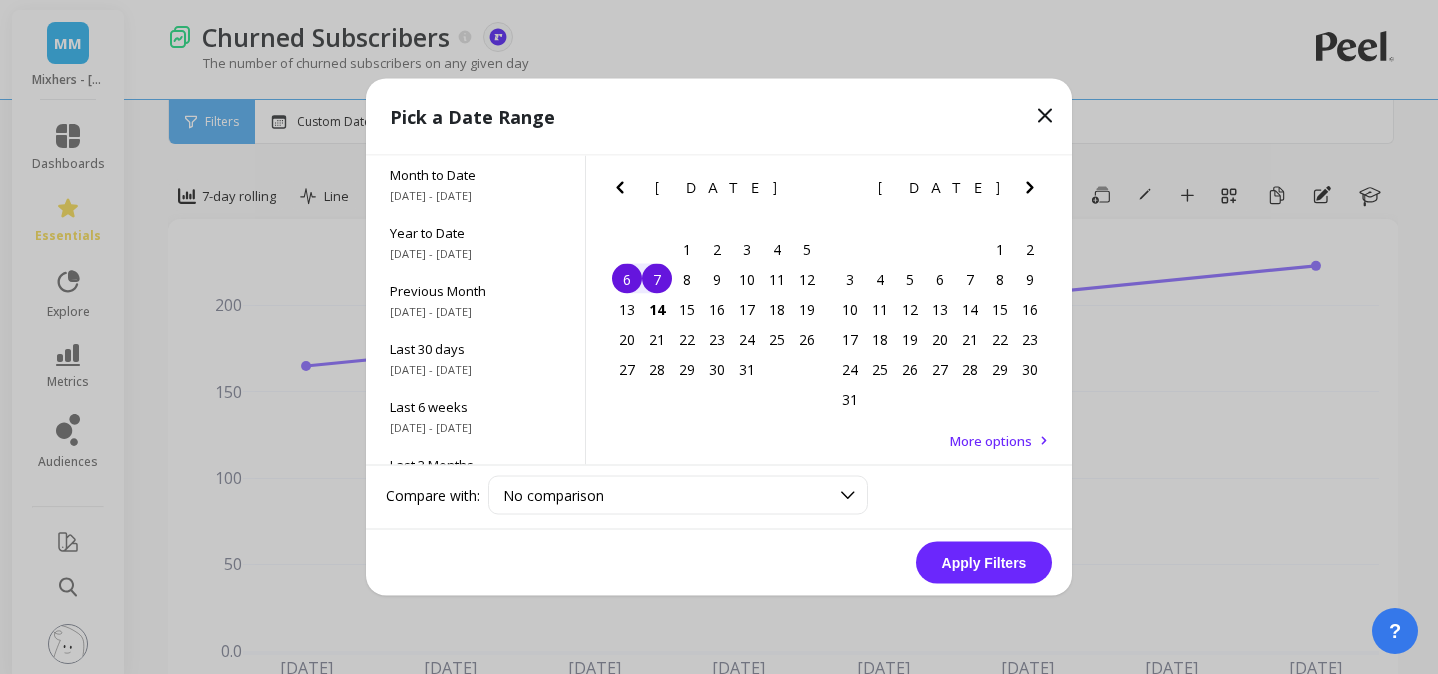 click on "7" at bounding box center (657, 279) 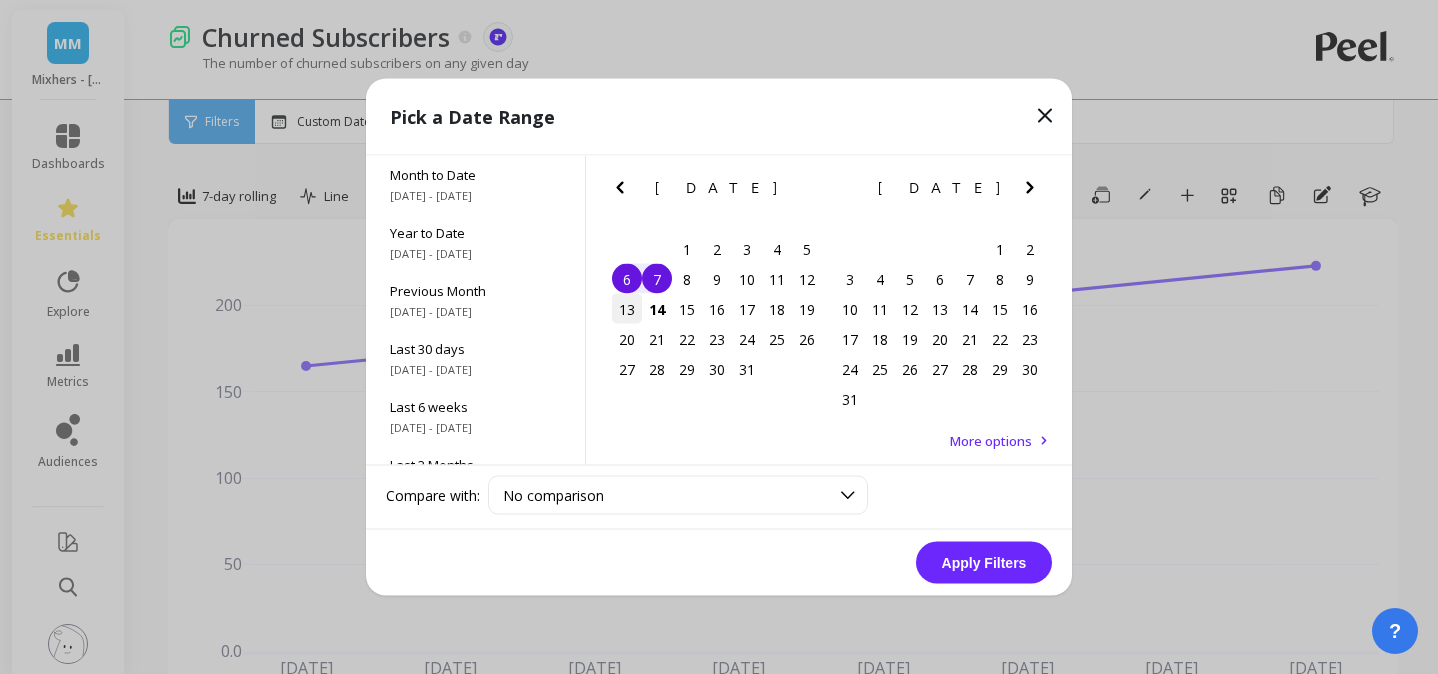 drag, startPoint x: 656, startPoint y: 281, endPoint x: 612, endPoint y: 318, distance: 57.48913 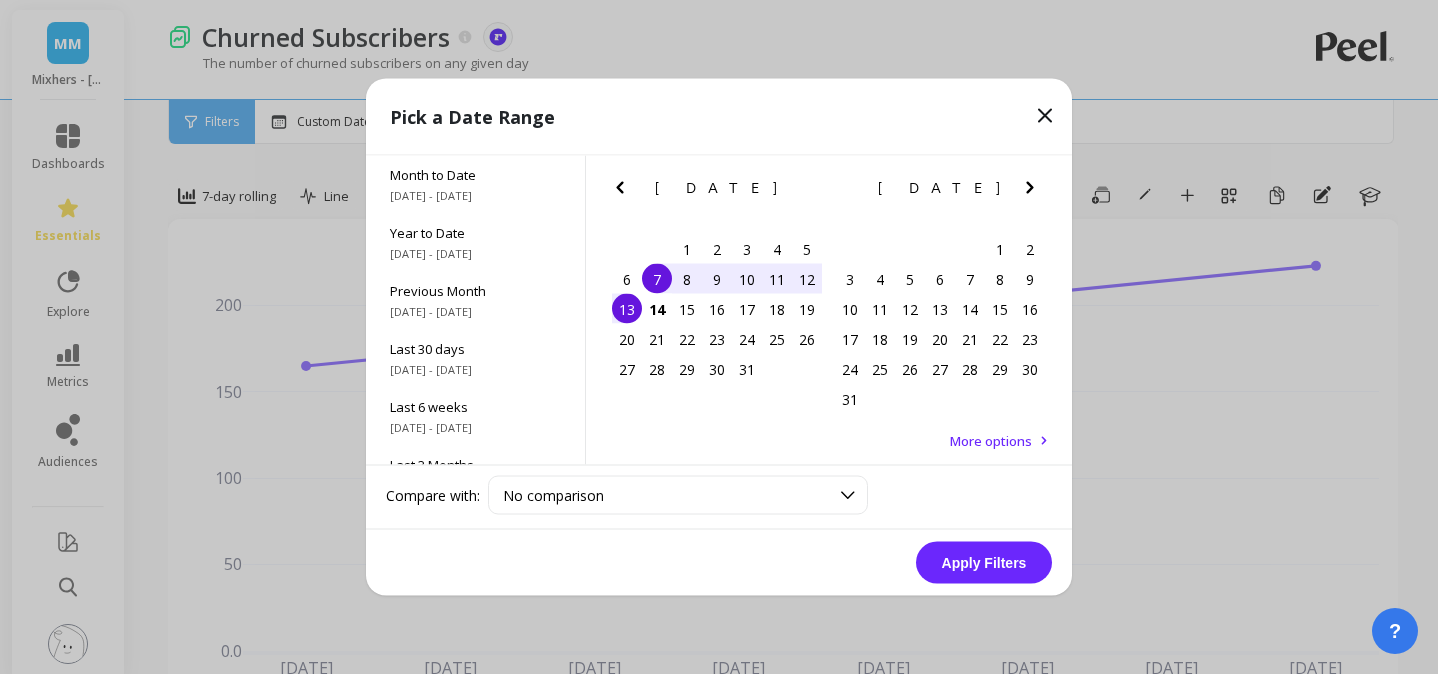 click on "13" at bounding box center (627, 309) 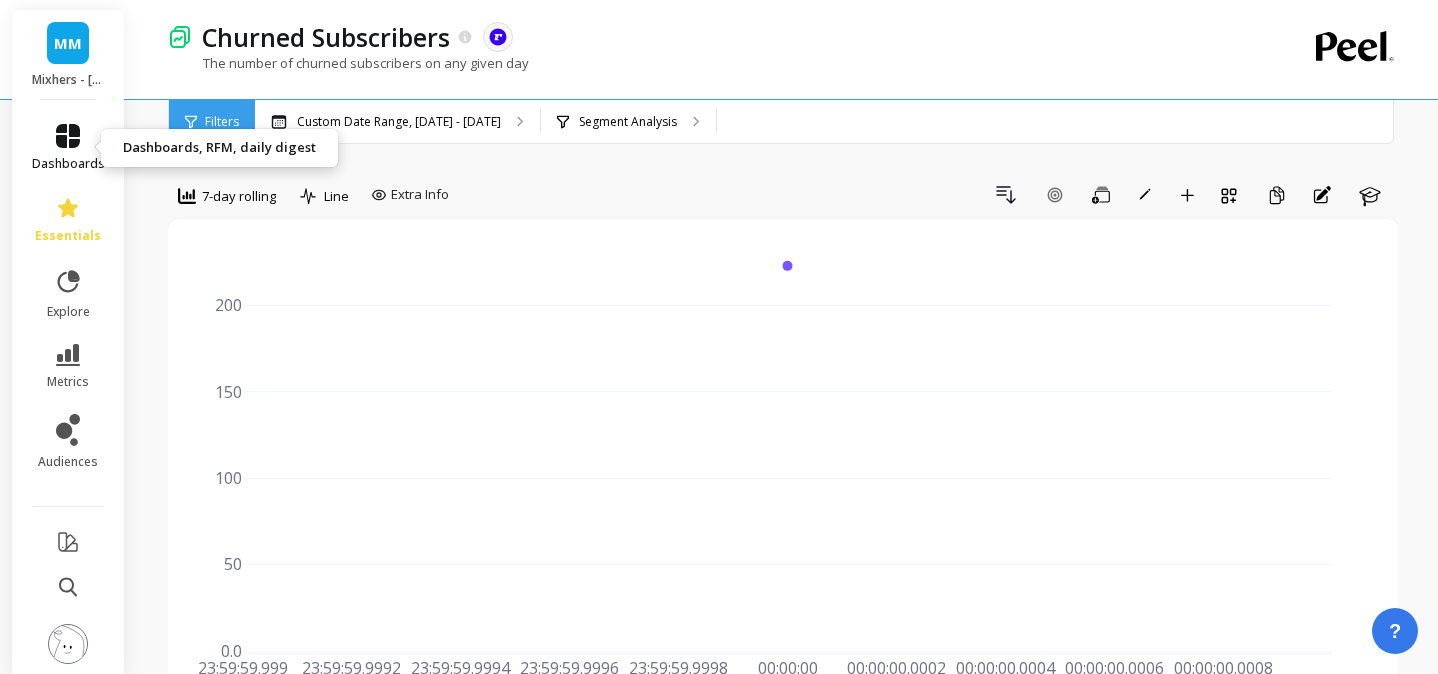 click on "dashboards" at bounding box center [68, 148] 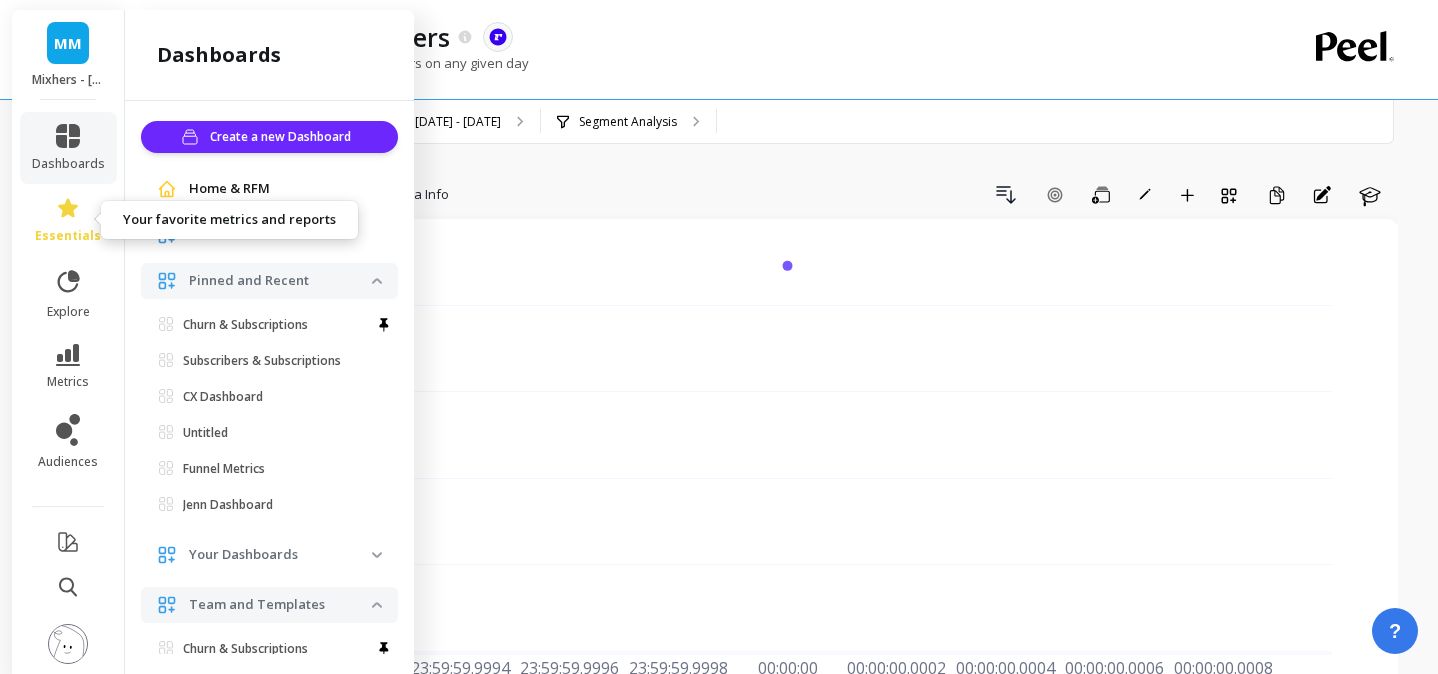 scroll, scrollTop: 16, scrollLeft: 0, axis: vertical 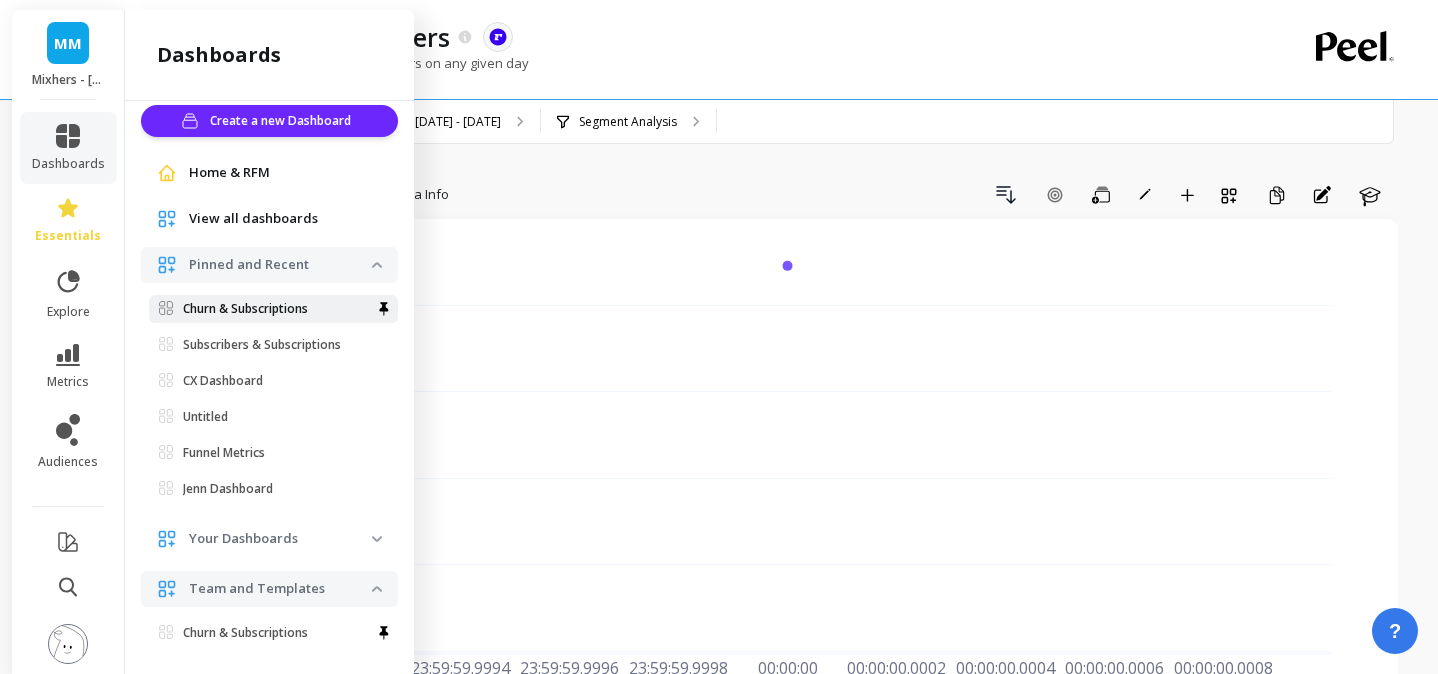click on "Churn & Subscriptions" at bounding box center [273, 309] 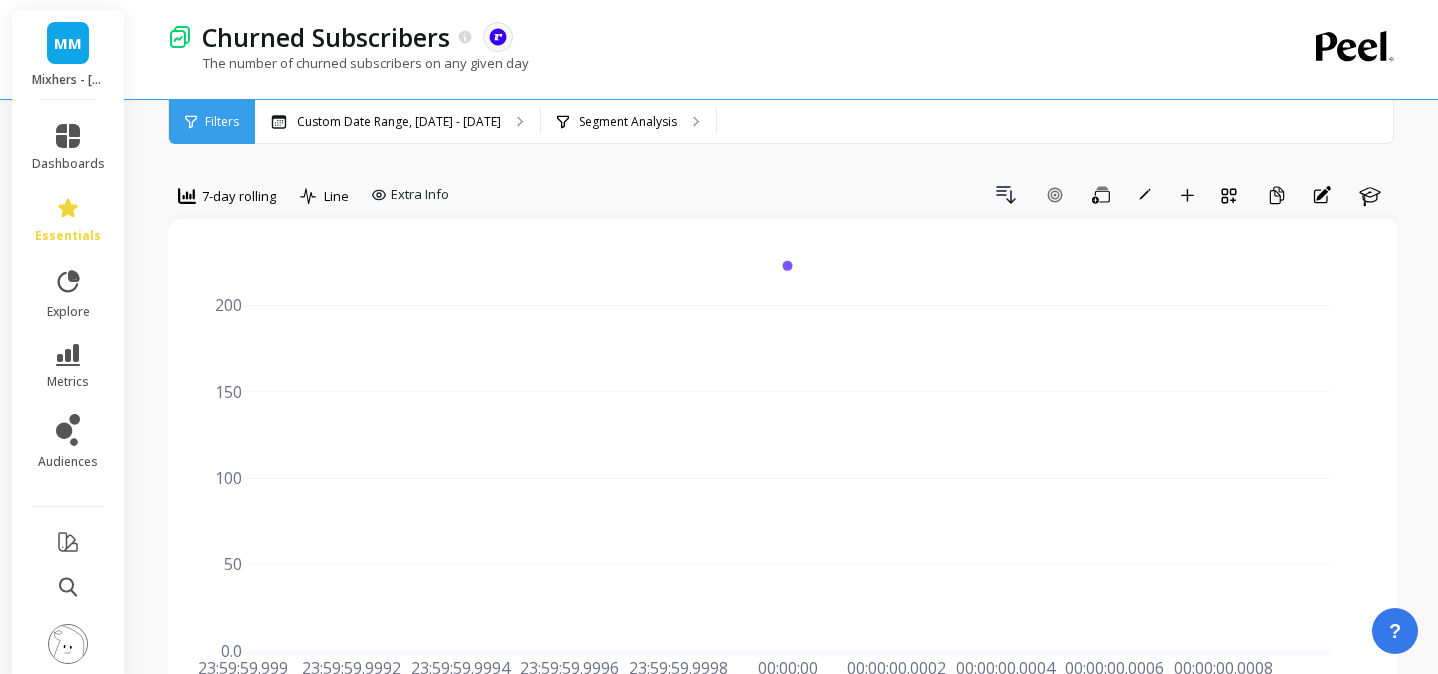 scroll, scrollTop: 0, scrollLeft: 0, axis: both 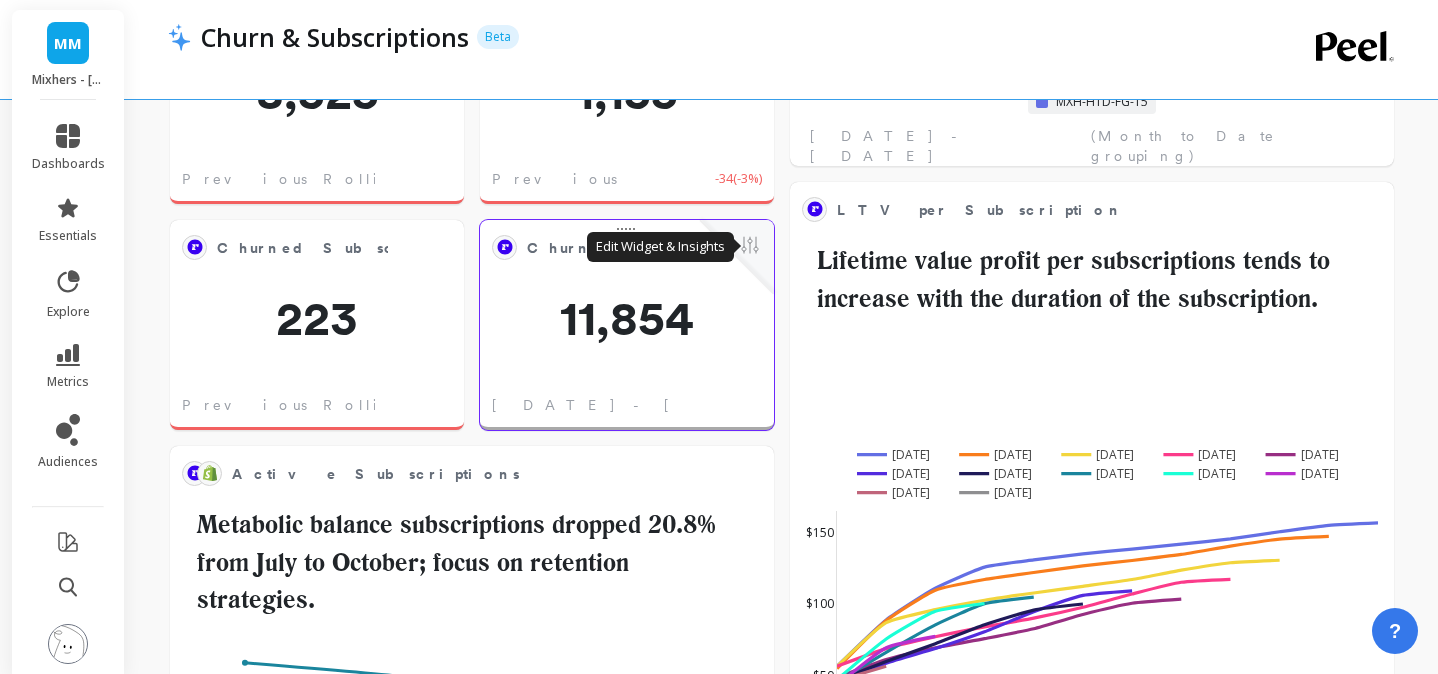 click at bounding box center (750, 247) 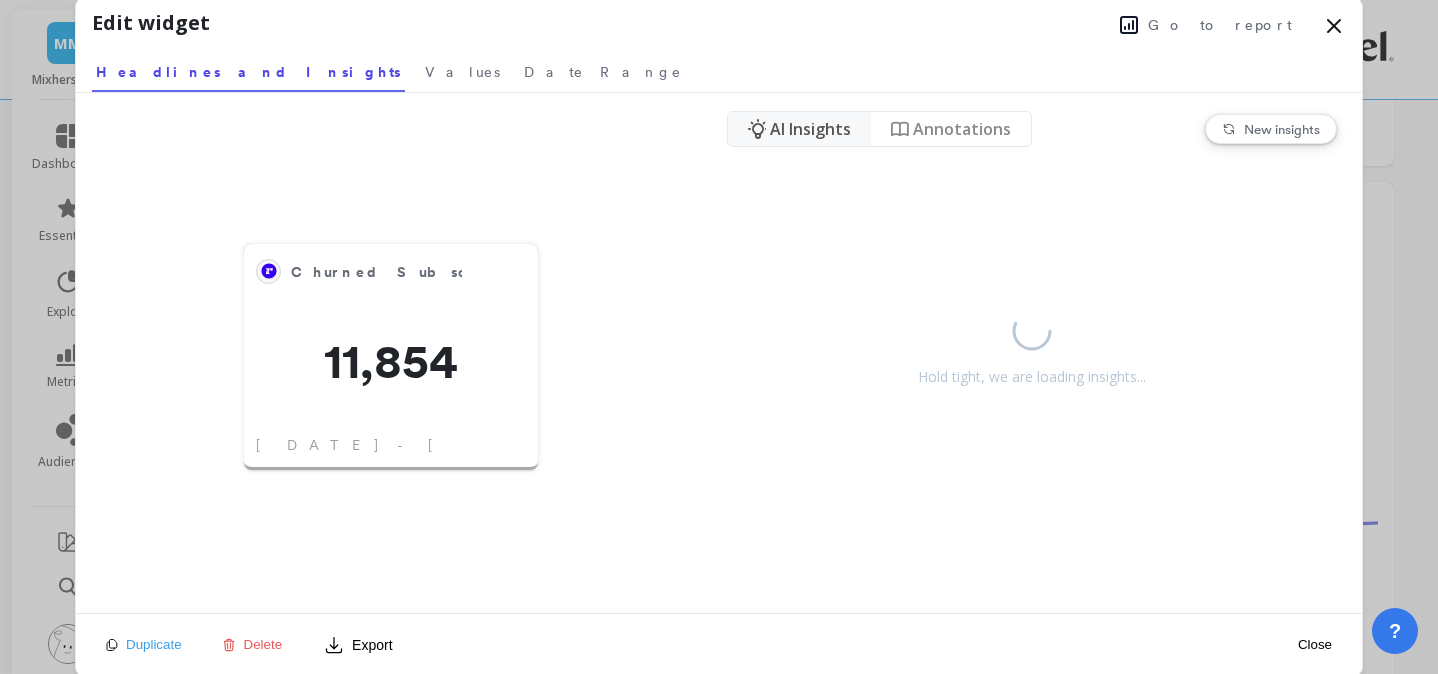 click on "Go to report" at bounding box center (1220, 25) 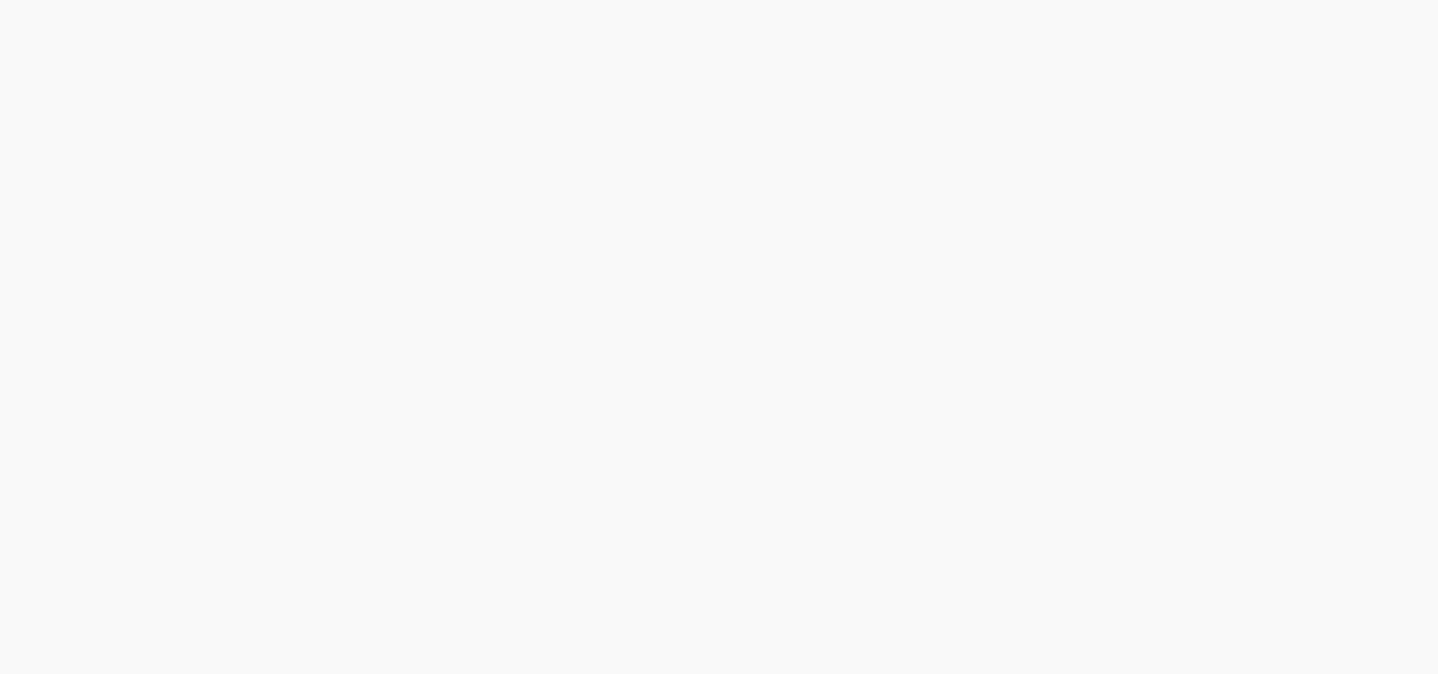 scroll, scrollTop: 0, scrollLeft: 0, axis: both 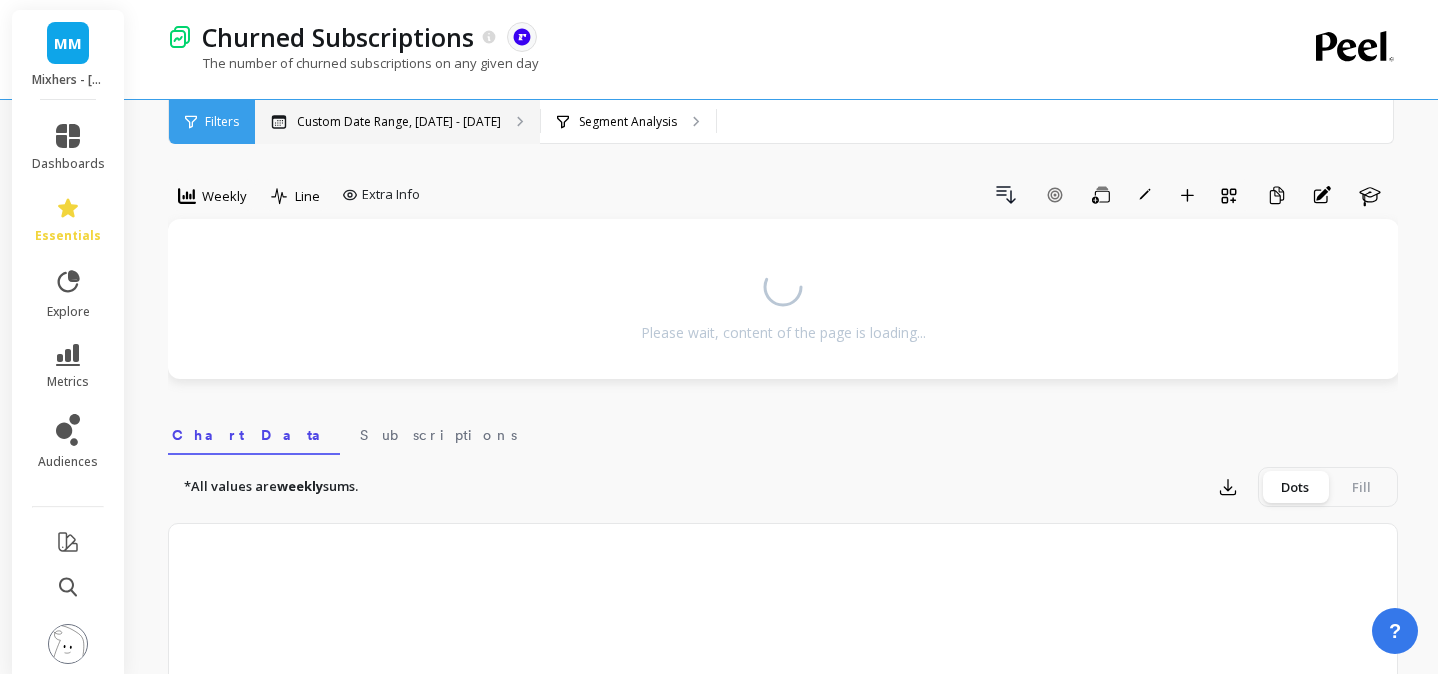 click on "Custom Date Range,  [DATE] - [DATE]" at bounding box center [399, 122] 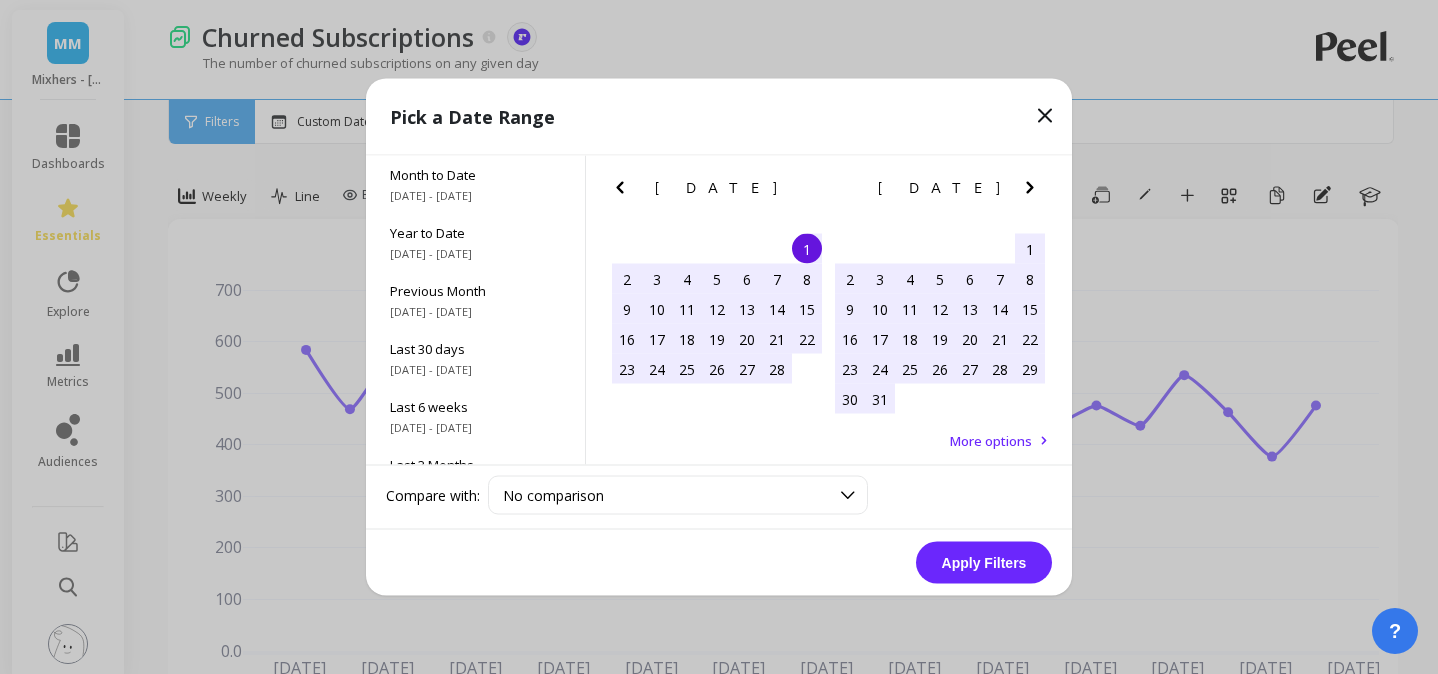 click 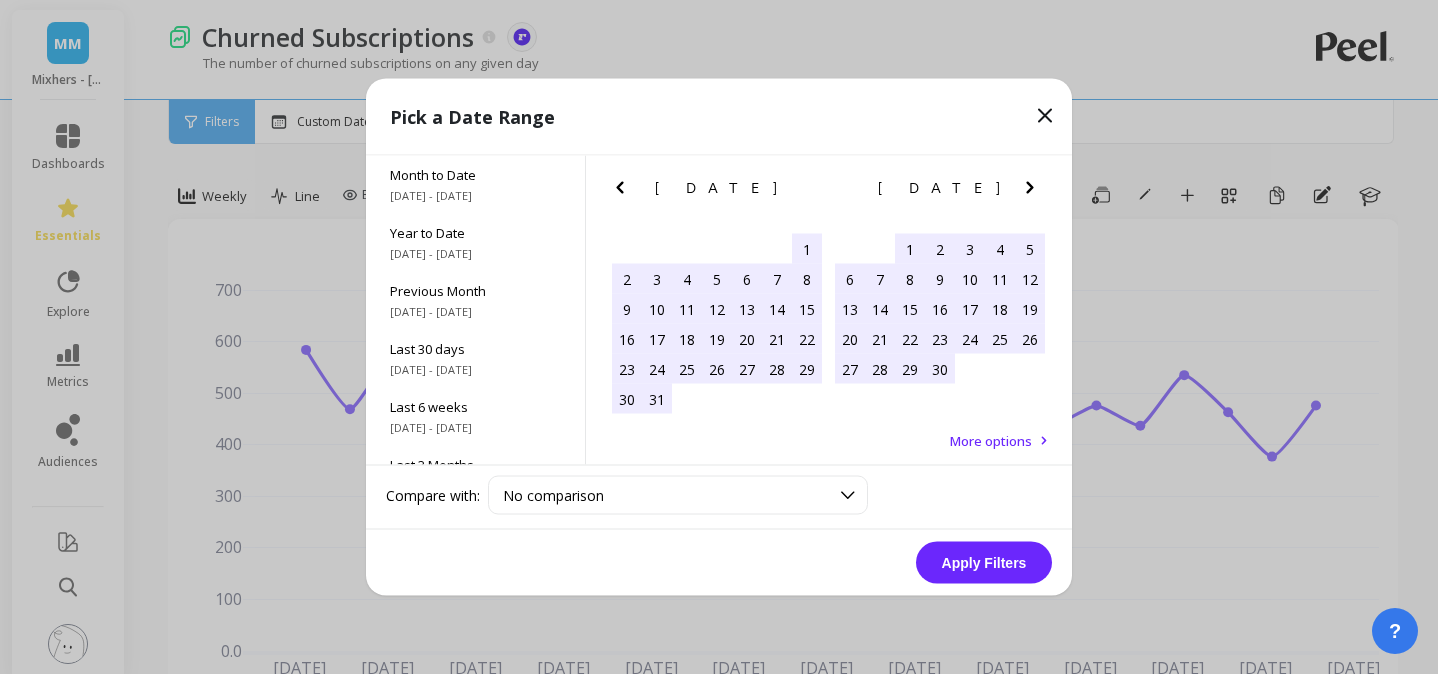 click 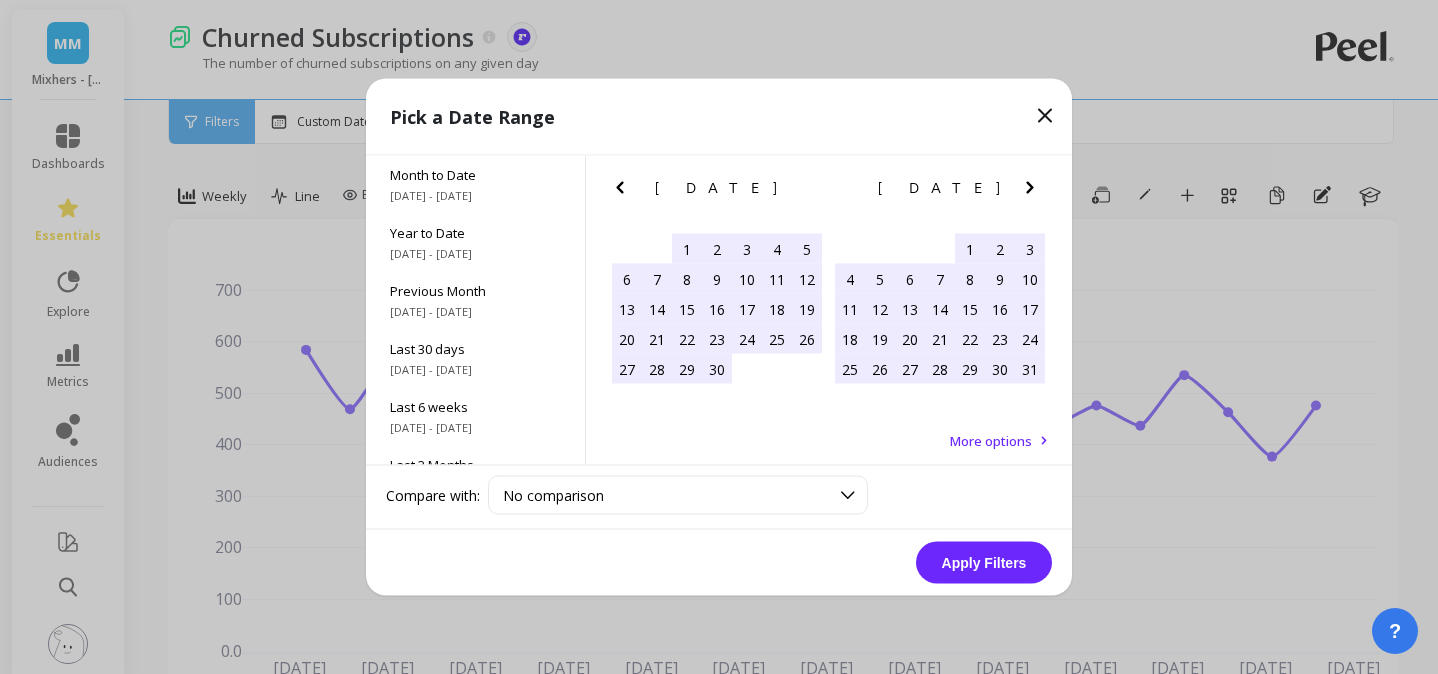 click 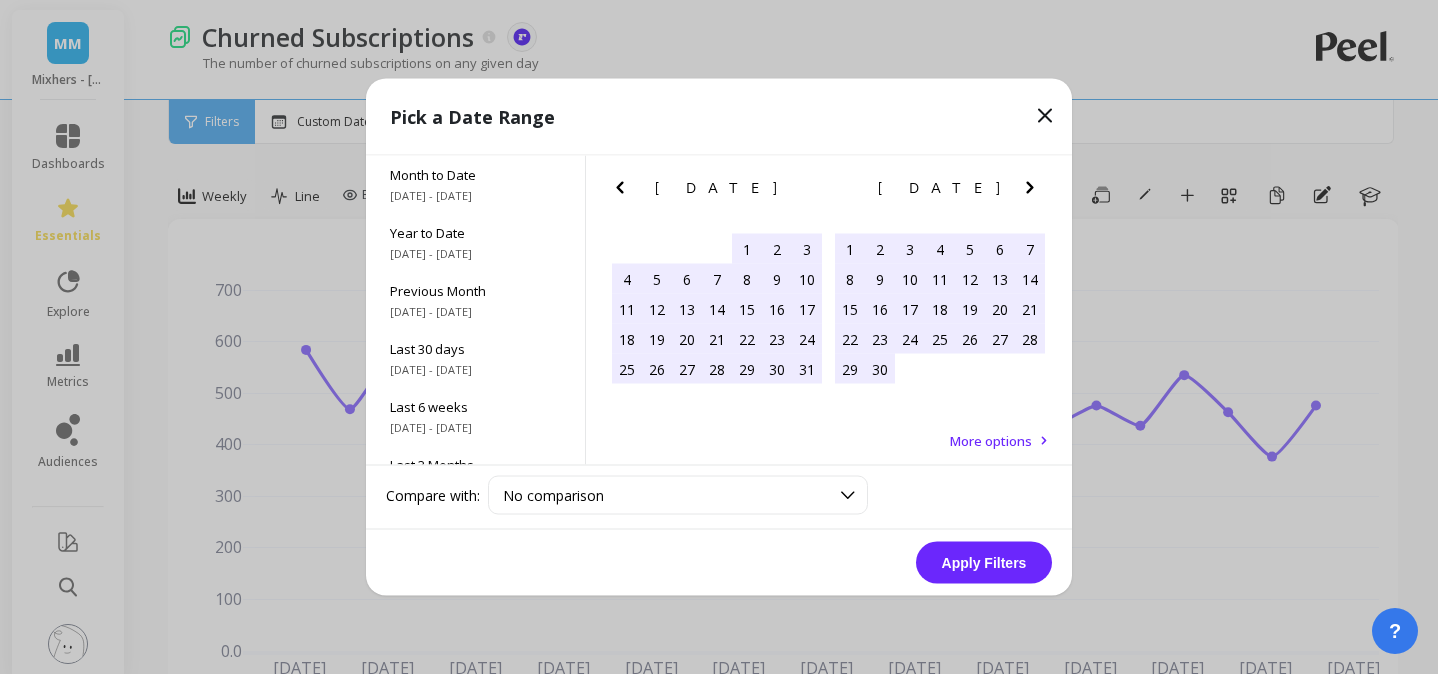 click 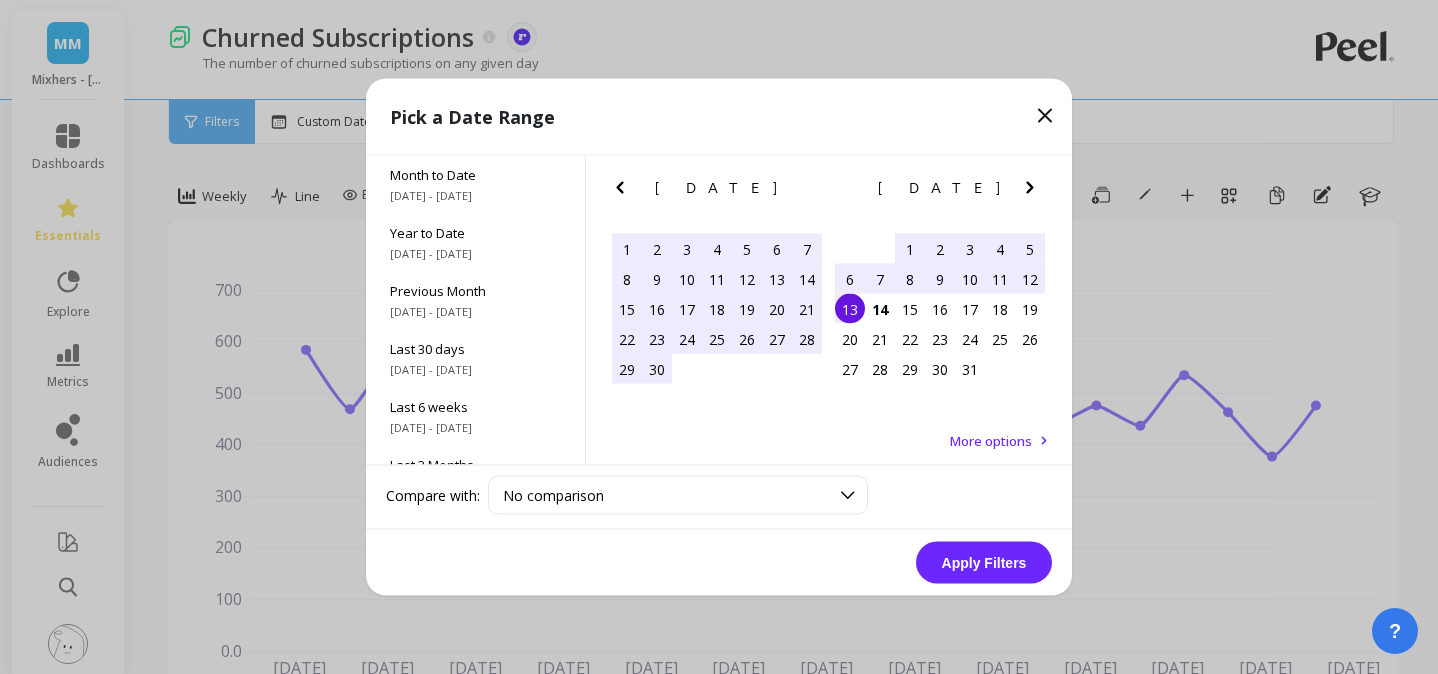 click on "1" at bounding box center (910, 249) 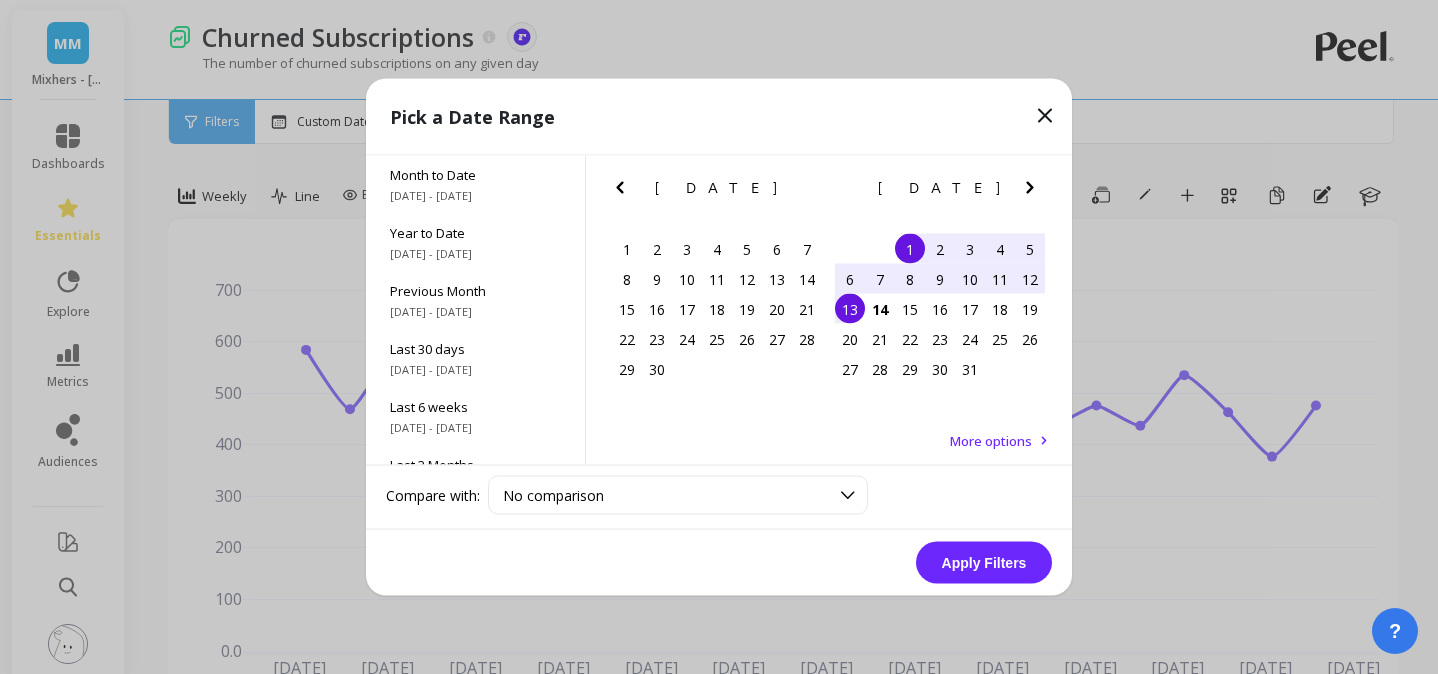 drag, startPoint x: 864, startPoint y: 307, endPoint x: 862, endPoint y: 319, distance: 12.165525 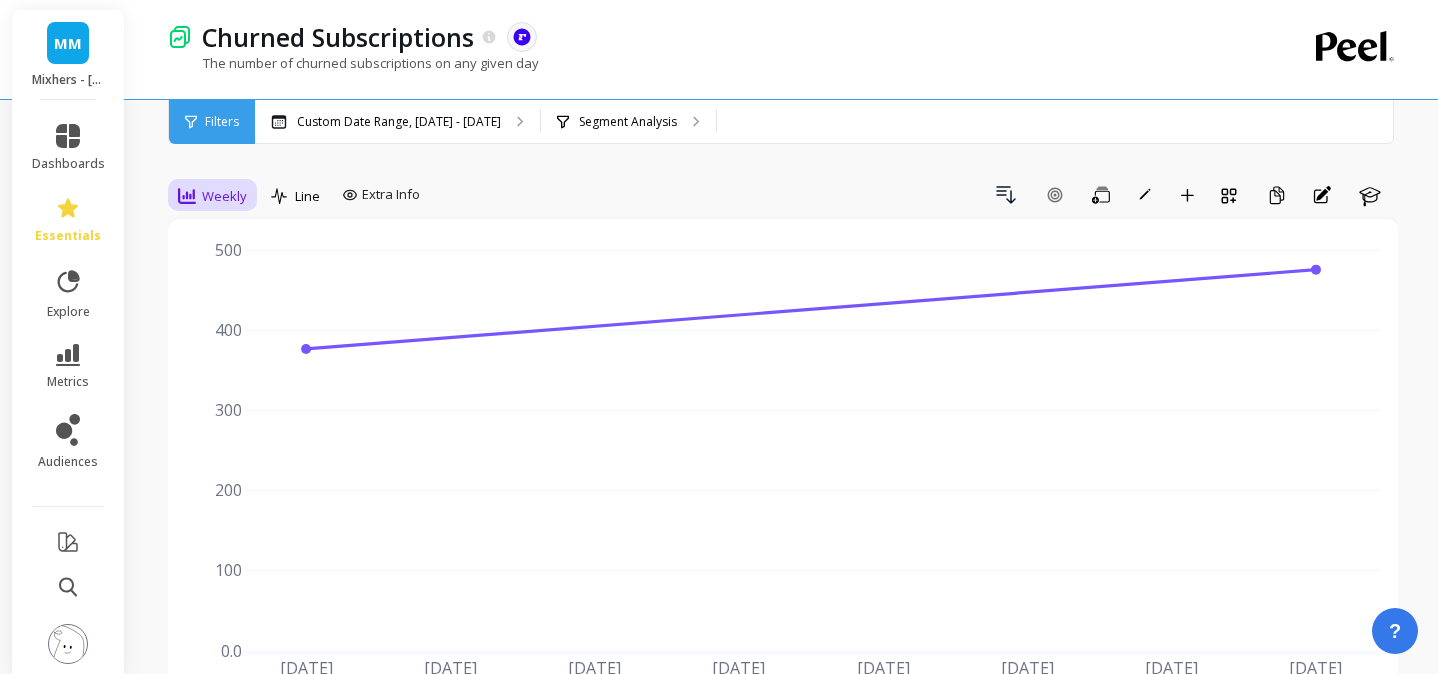 click on "Weekly" at bounding box center (224, 196) 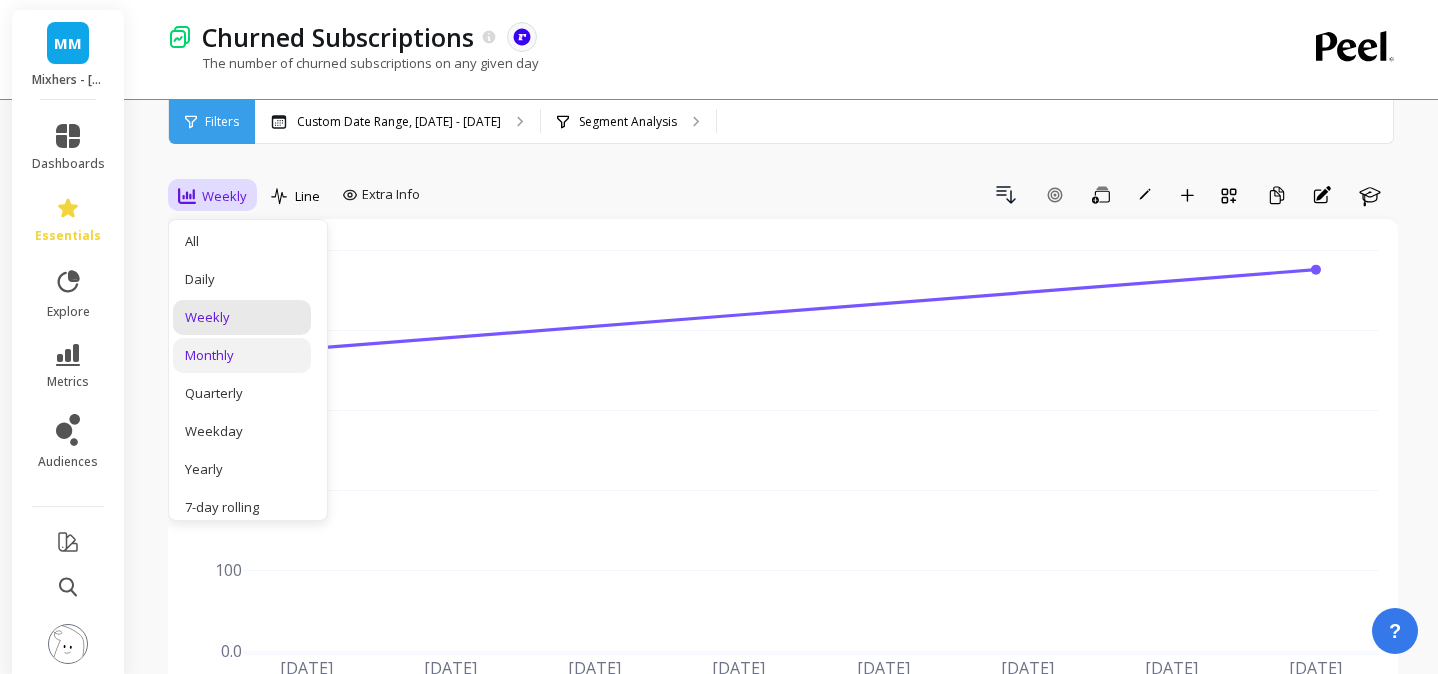 click on "Monthly" at bounding box center (242, 355) 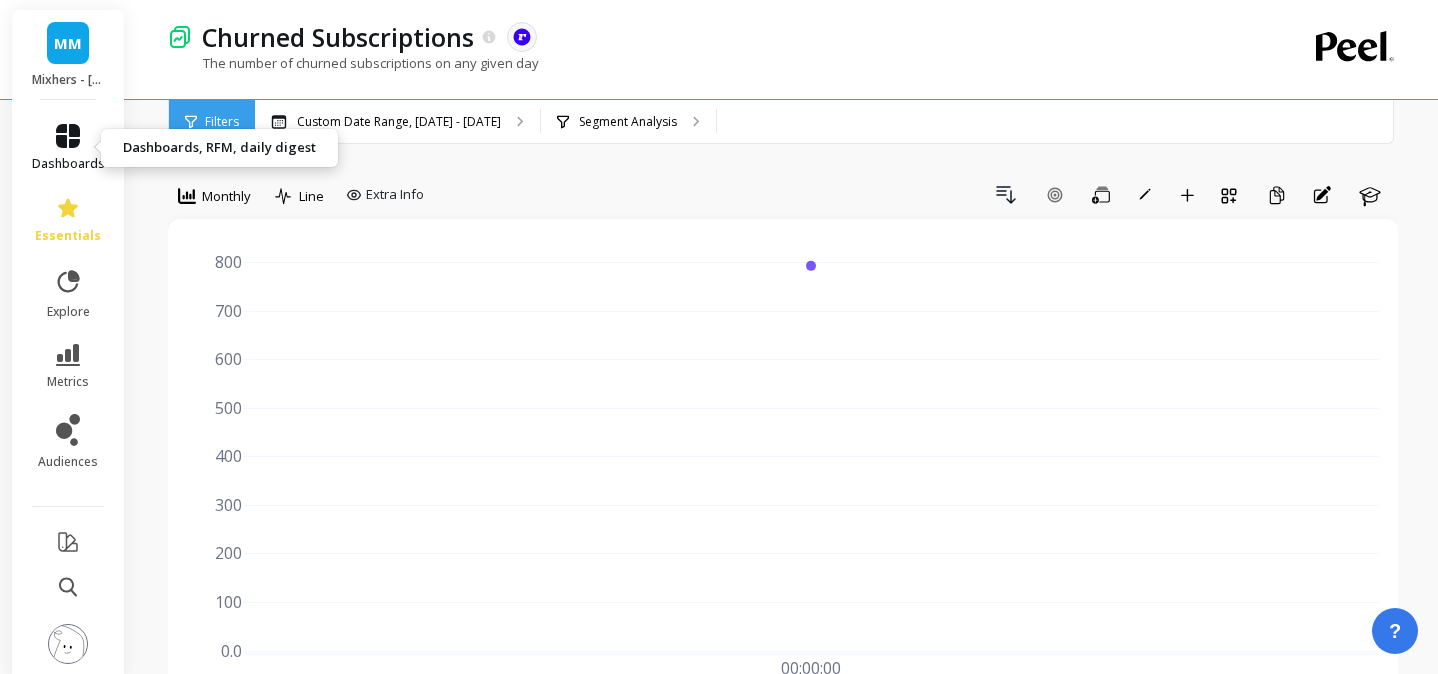 click 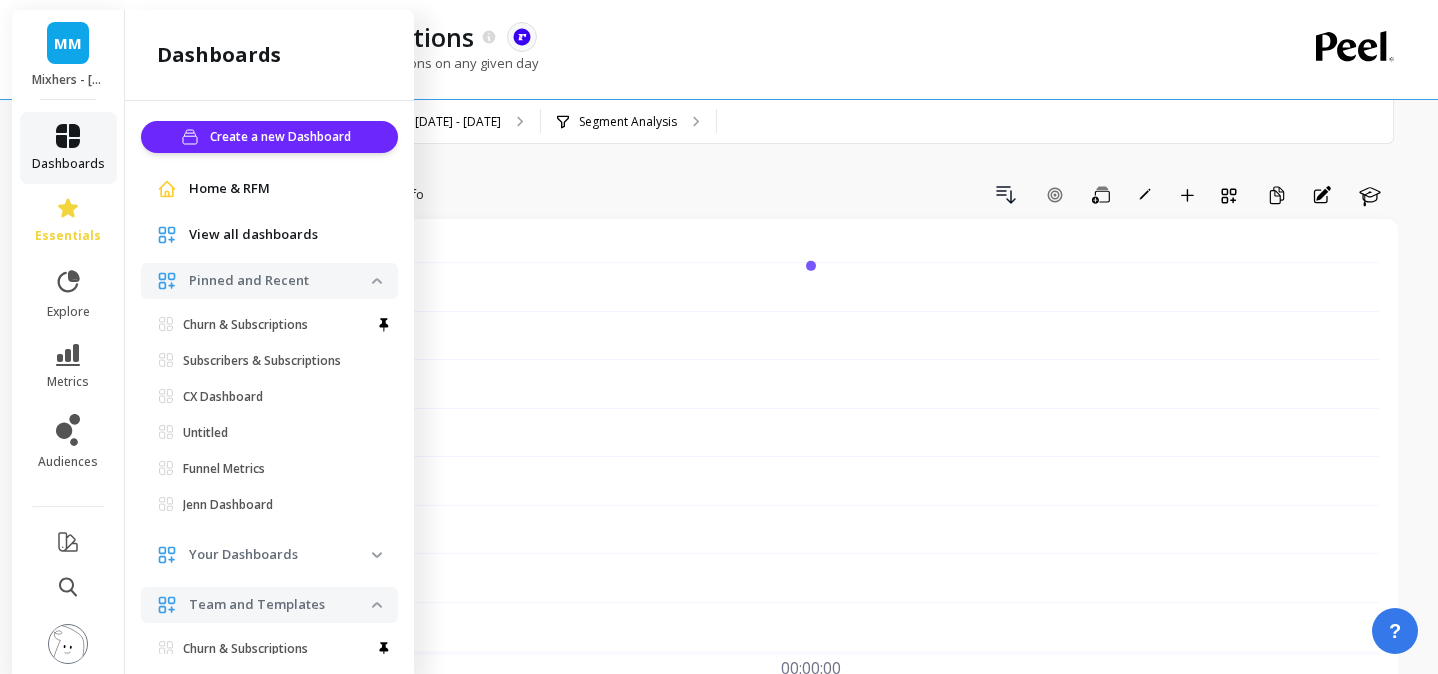 scroll, scrollTop: 16, scrollLeft: 0, axis: vertical 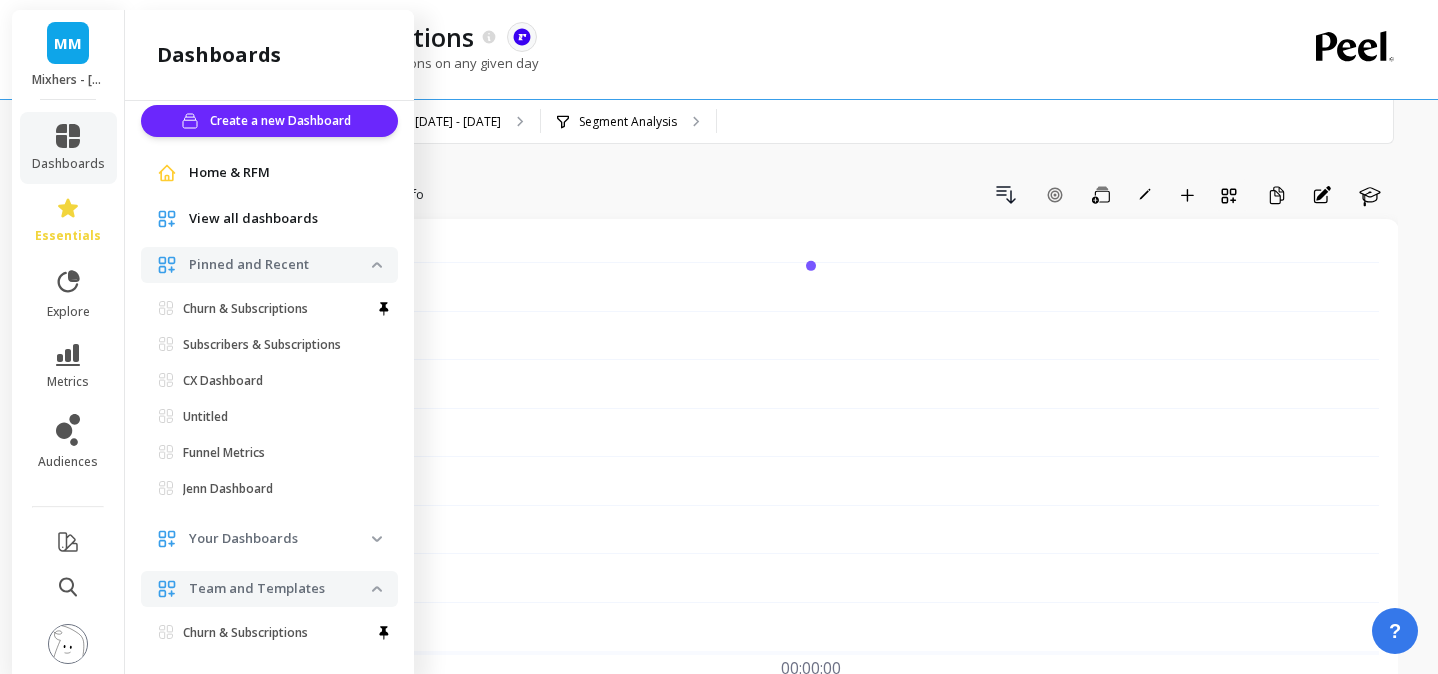 click on "Churn & Subscriptions Subscribers & Subscriptions Set as default dashboard CX Dashboard Set as default dashboard Untitled Set as default dashboard Funnel Metrics Set as default dashboard Jenn Dashboard Set as default dashboard" at bounding box center [273, 403] 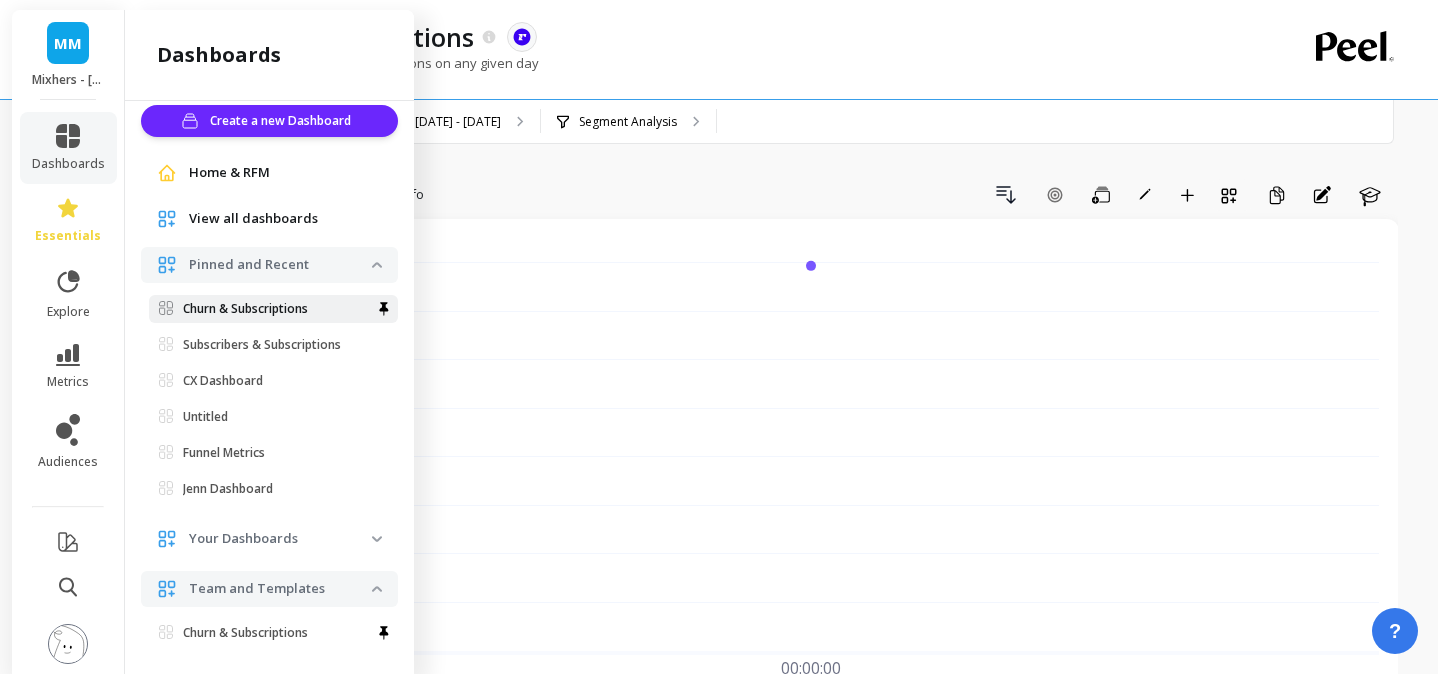 click on "Churn & Subscriptions" at bounding box center [245, 309] 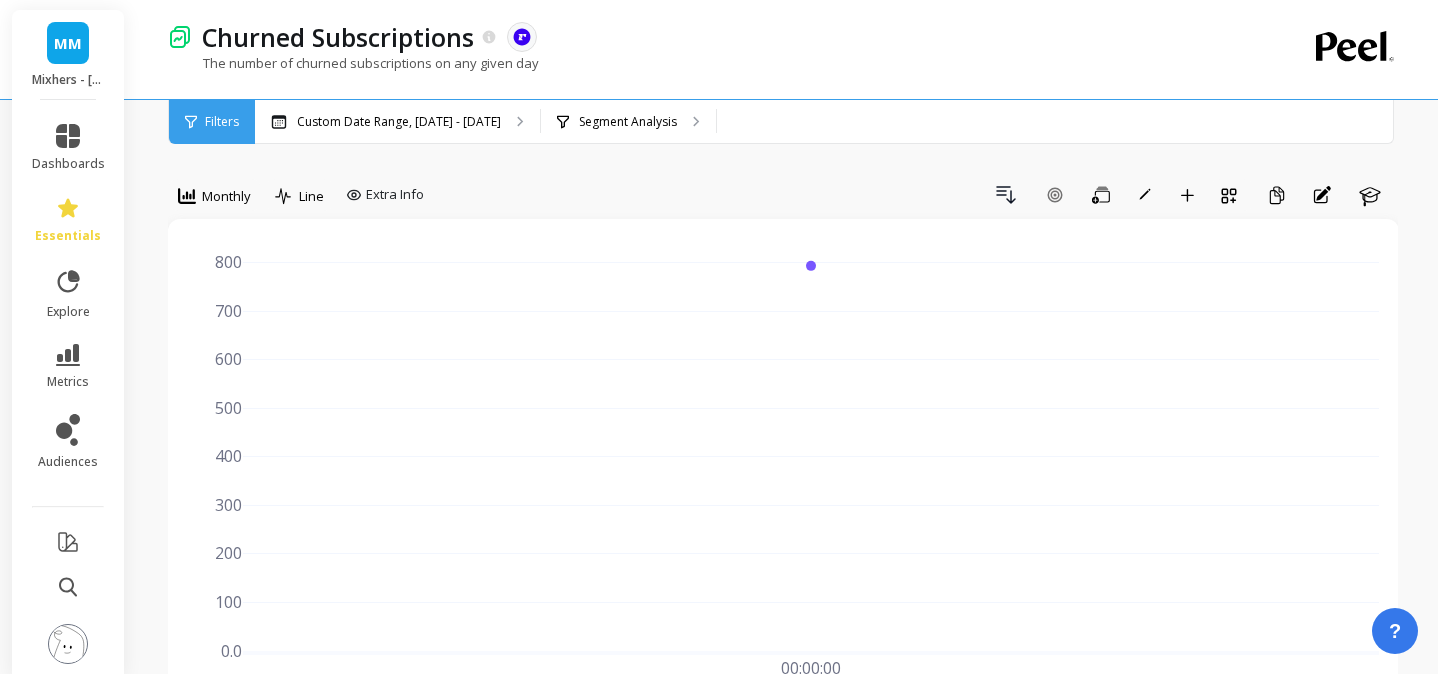 scroll, scrollTop: 0, scrollLeft: 0, axis: both 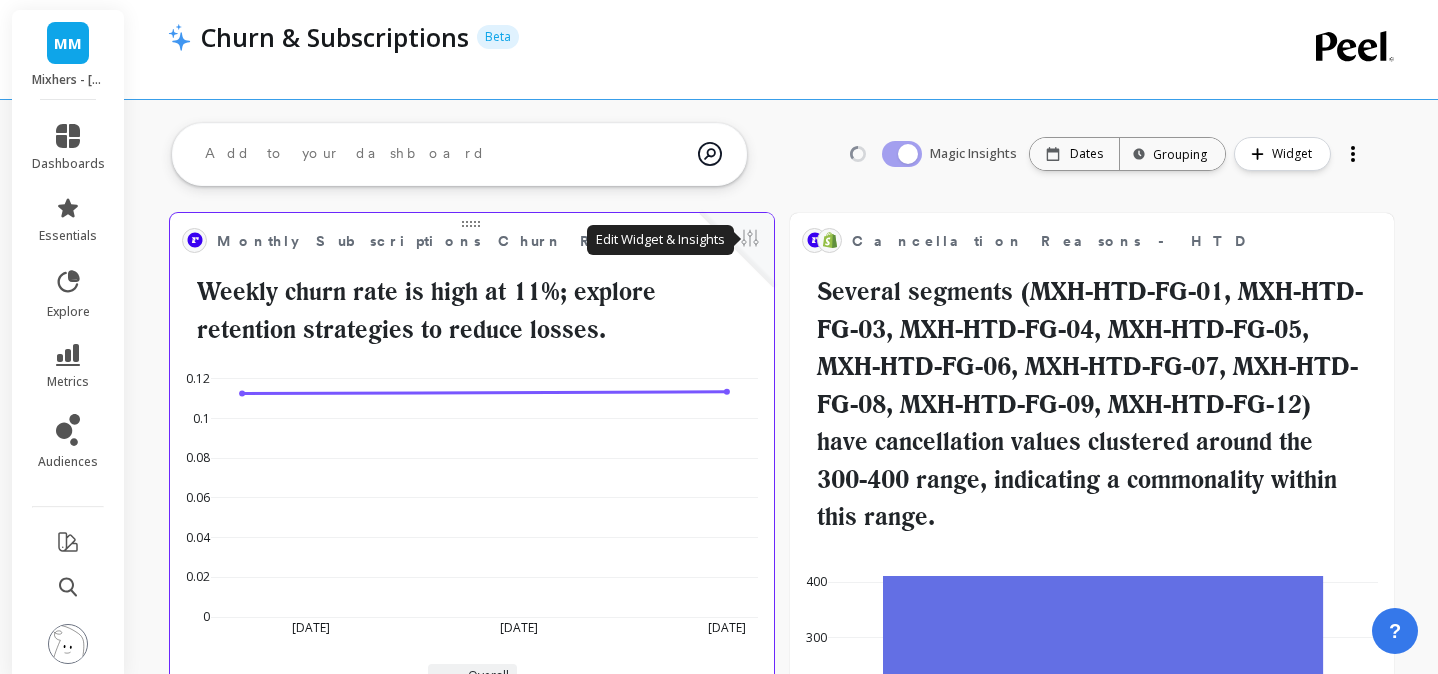 click at bounding box center (750, 240) 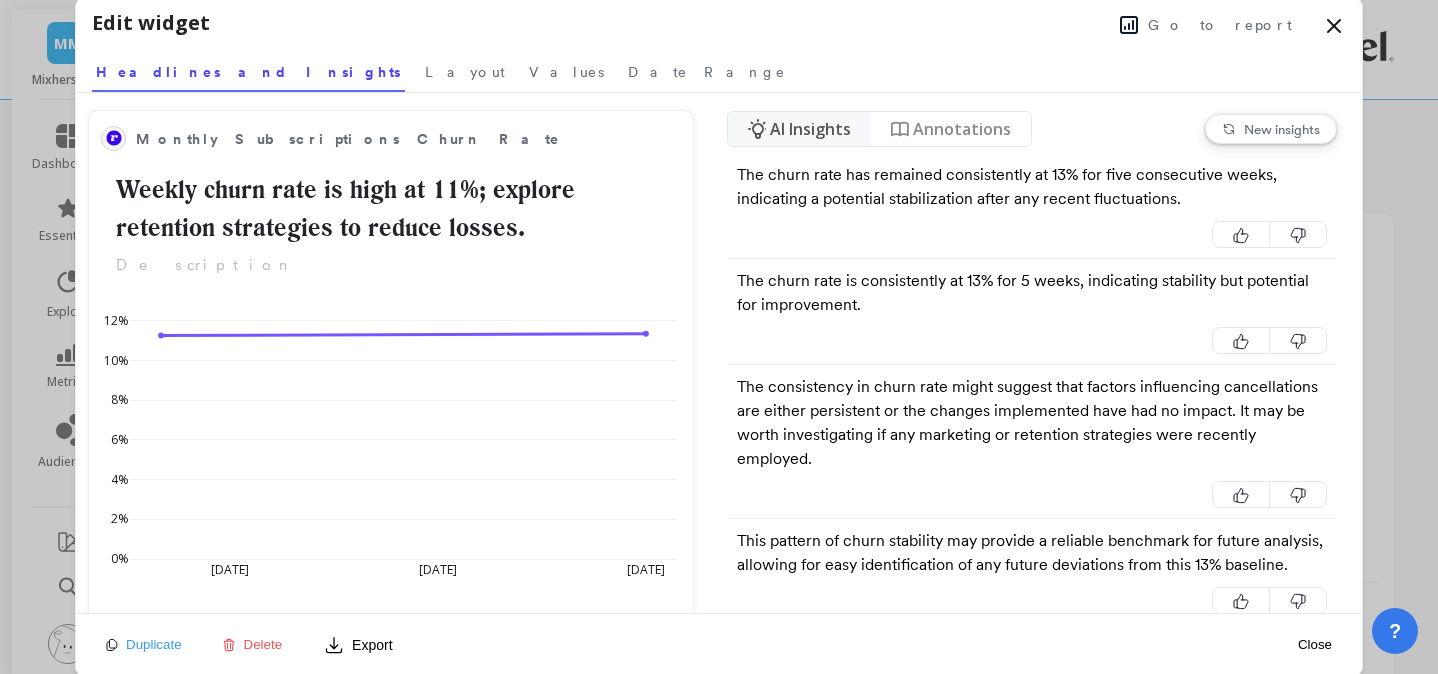 click 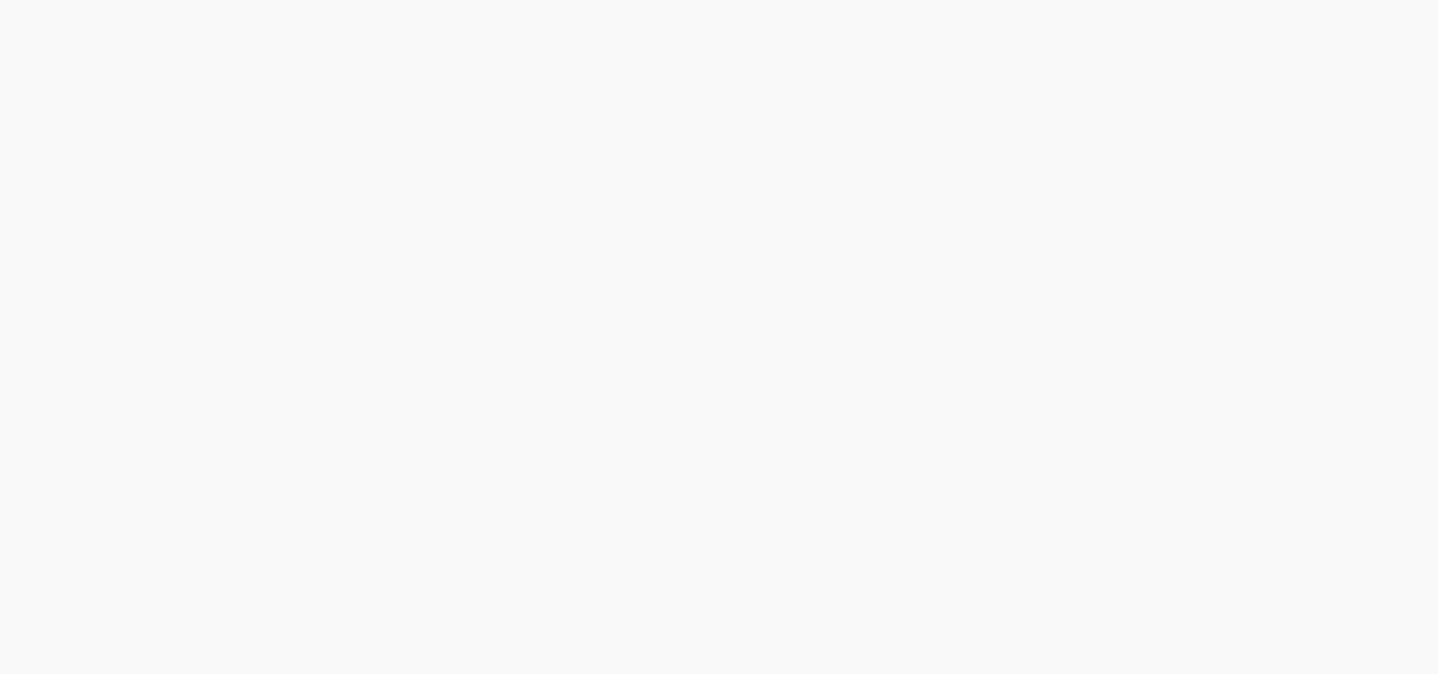 scroll, scrollTop: 0, scrollLeft: 0, axis: both 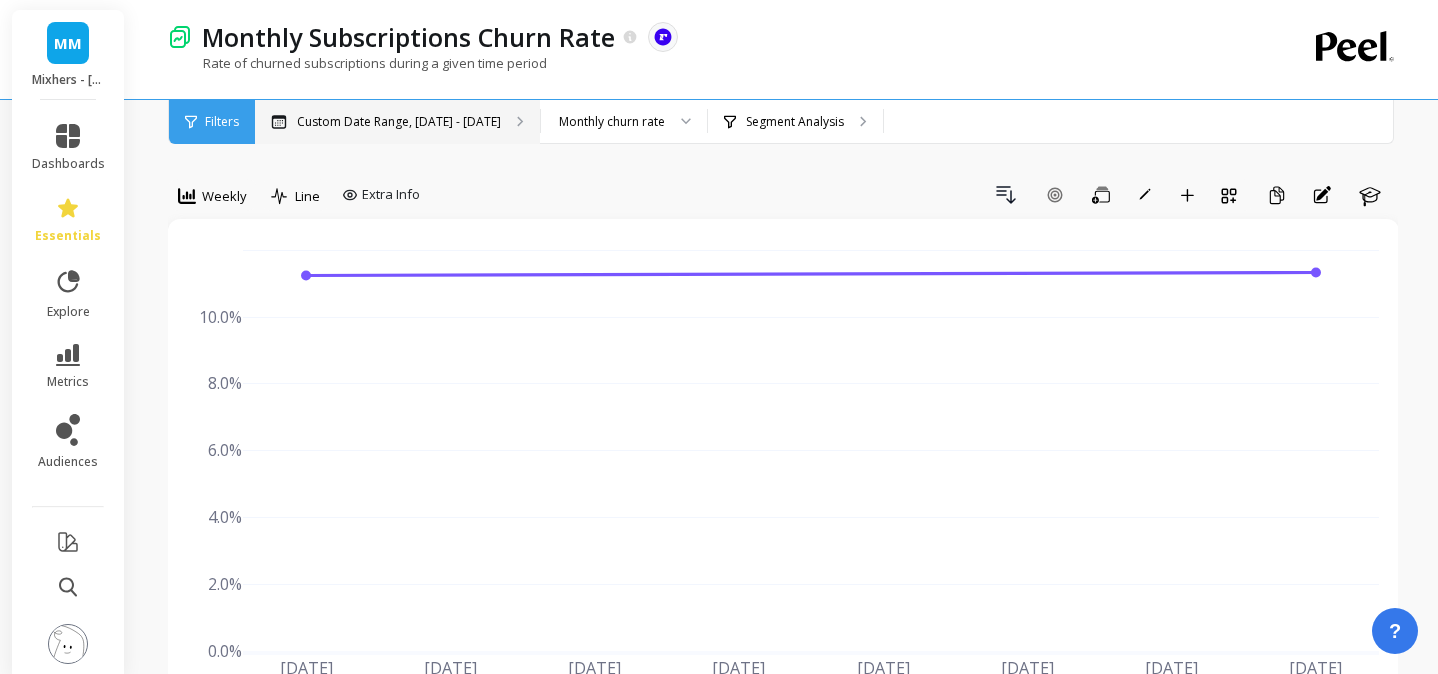 click on "Custom Date Range,  [DATE] - [DATE]" at bounding box center [399, 122] 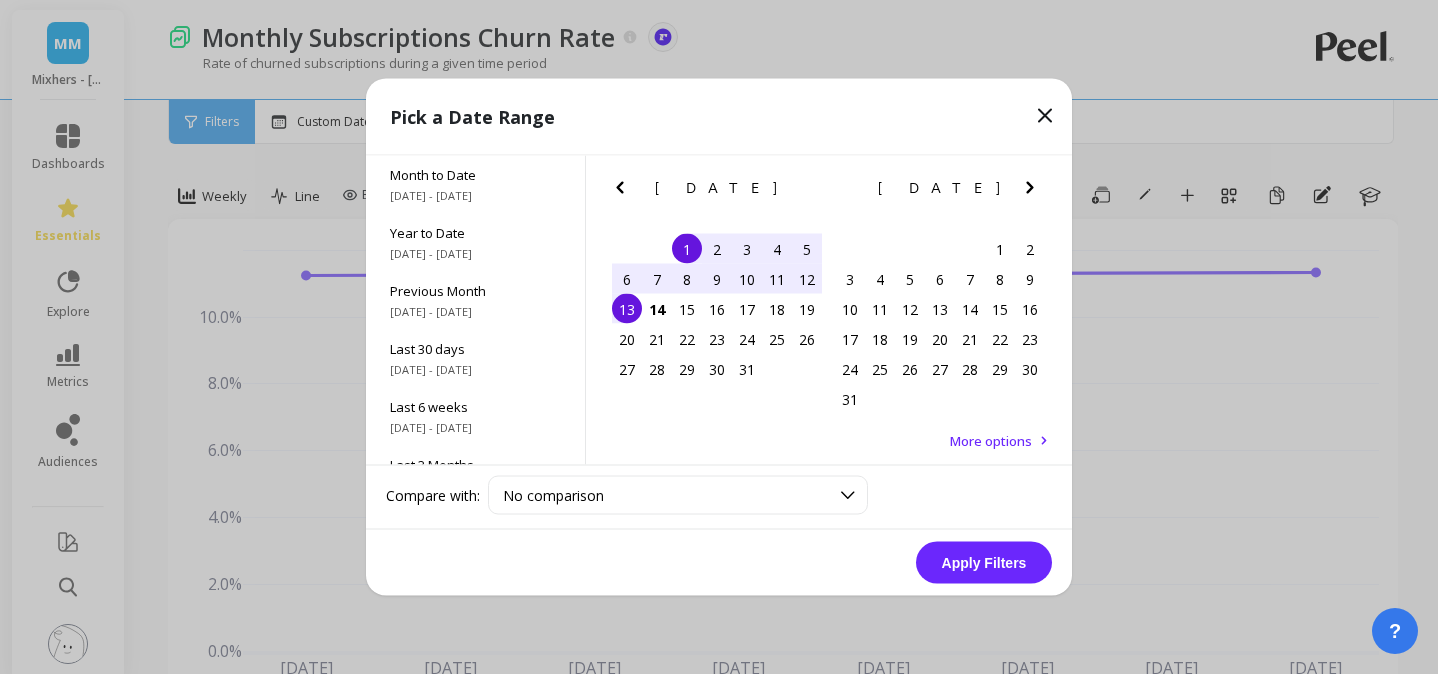 click 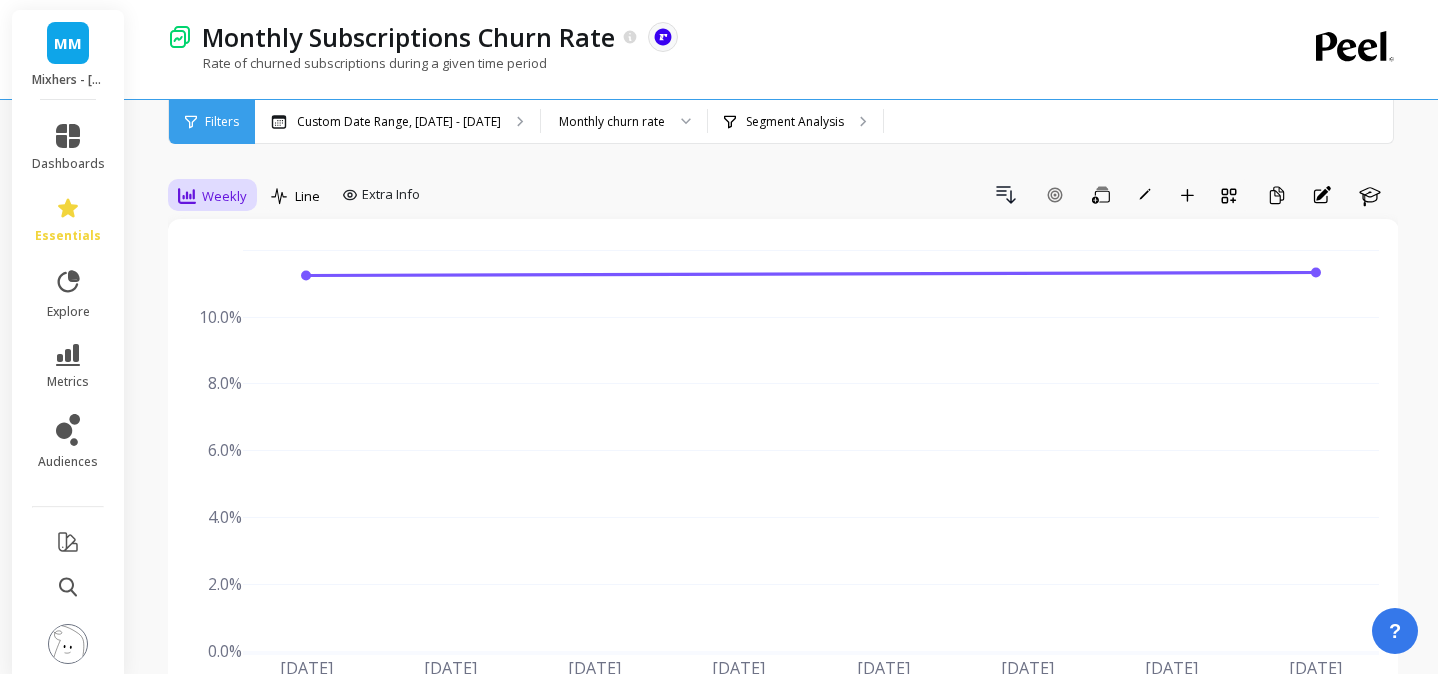 click on "Weekly" at bounding box center [224, 196] 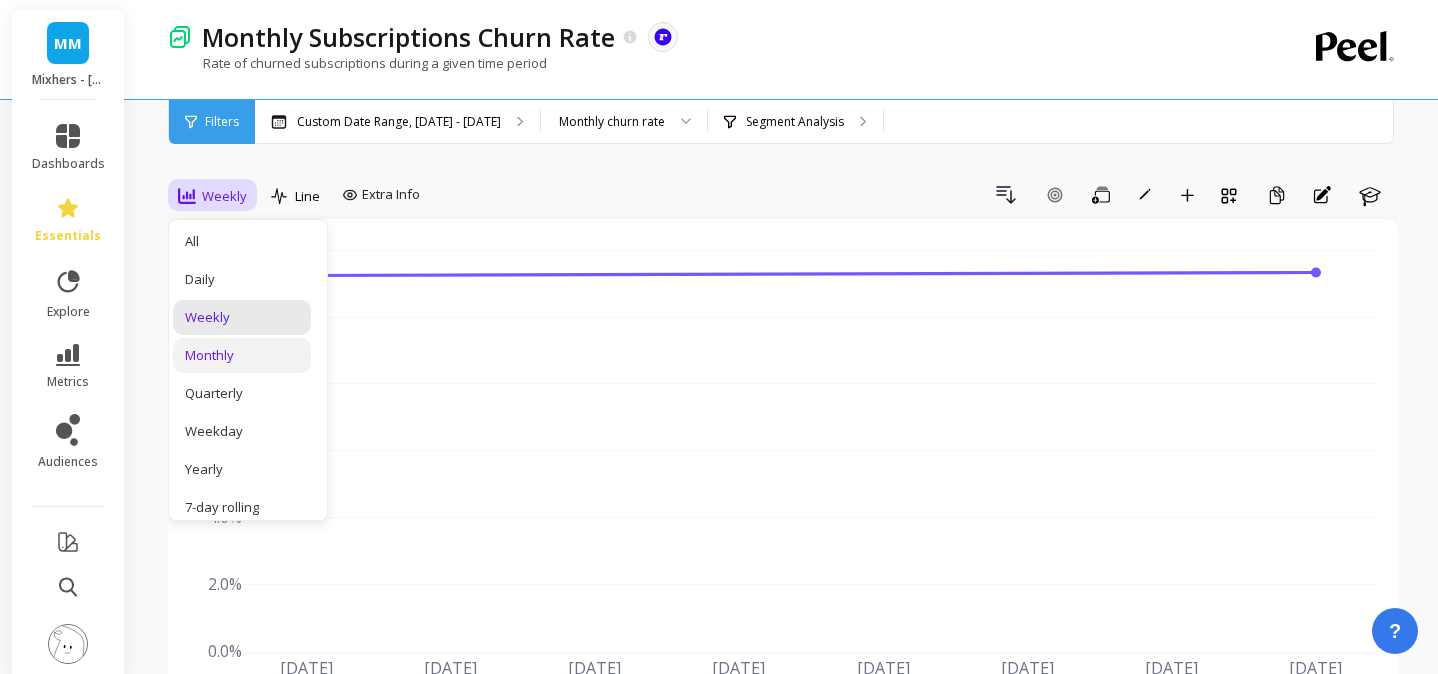 click on "Monthly" at bounding box center (242, 355) 